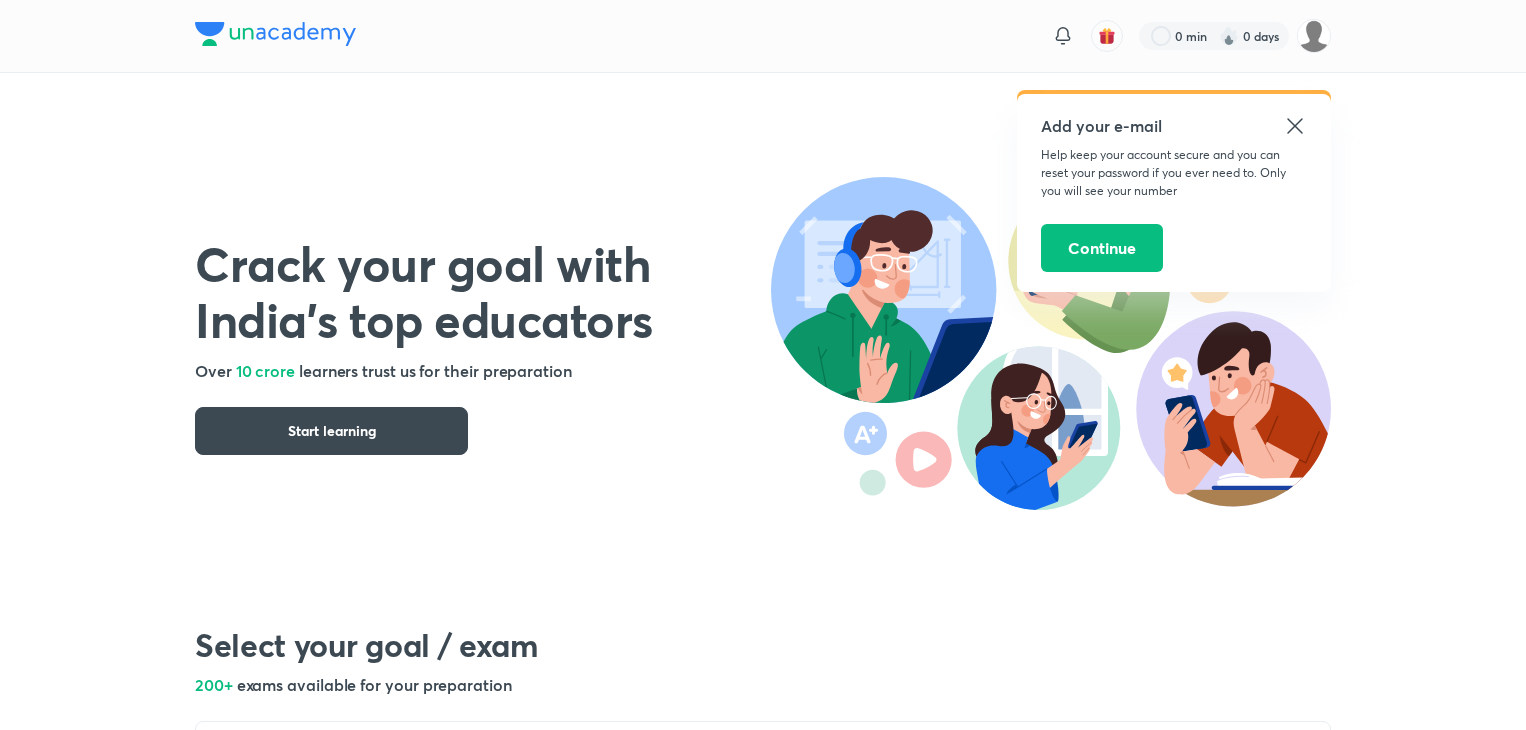 scroll, scrollTop: 0, scrollLeft: 0, axis: both 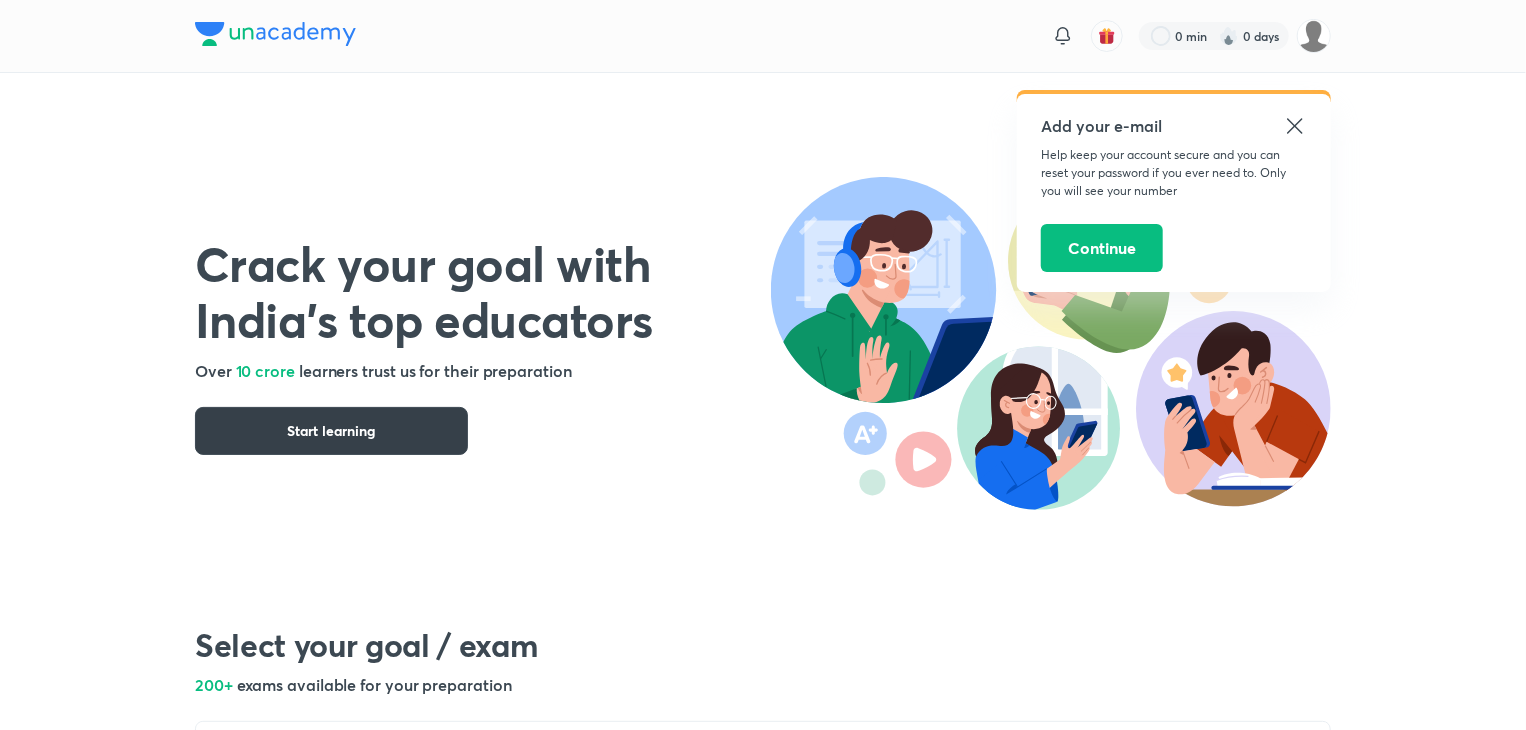 click on "Start learning" at bounding box center (331, 431) 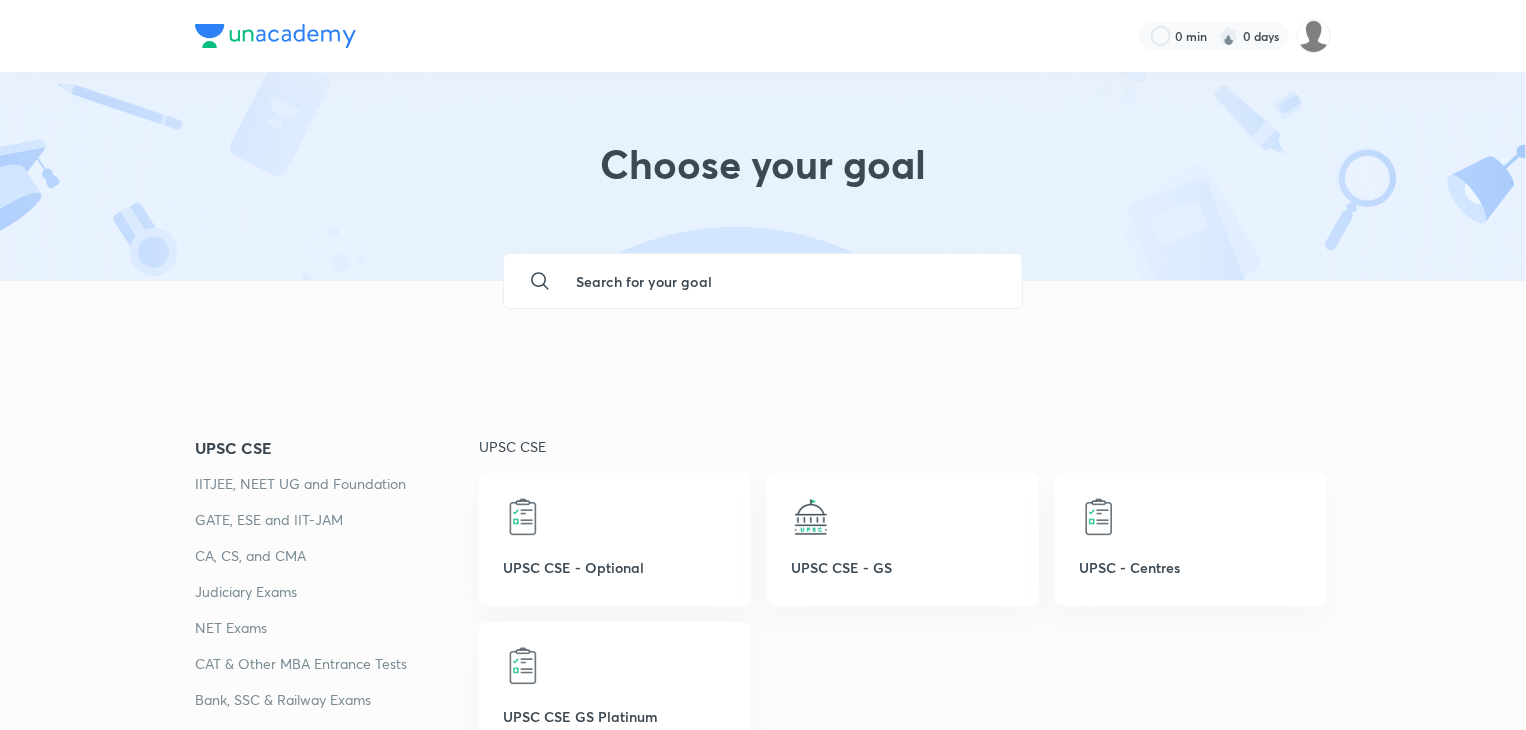 click on "Choose your goal ​ UPSC CSE IITJEE, NEET UG and Foundation GATE, ESE and IIT-JAM CA, CS, and CMA Judiciary Exams NET Exams CAT & Other MBA Entrance Tests Bank, SSC & Railway Exams Defence Exams CLAT & Other Law Entrance Exams  Others Olympiads Class 6-12 UPSC CSE UPSC CSE - Optional UPSC CSE - GS UPSC - Centres UPSC CSE GS Platinum IITJEE, NEET UG and Foundation IIT JEE NEET UG SRG Foundation GATE, ESE and IIT-JAM GATE - CSIT, DSAI & Interview Preparation GATE & ESE - ME & CH GATE & ESE - Civil GATE & ESE - EE, EC IIT-JAM  SSC JE & State AE Exams - (Hindi + English) SSC JE & State AE/JE - English GATE - PCM GATE - XE  RRB Junior Engineering AAI - Jr. Executive GATE - Iconic Pro IIT JAM - Pro Bharat Acharya Courses SSC JE Pro CA, CS, and CMA CA Final Group 1 CA Final Group 2 CA Intermediate CA Foundation CS Professional - Module 2 CS Professional - Module 1 CS Executive - Module 2 CS Executive - Module 1 CSEET CA Final Audit CA Final FR CA Final DT CA Final AFM Judiciary Exams Judiciary - PCS (J) NET Exams" at bounding box center [763, 5385] 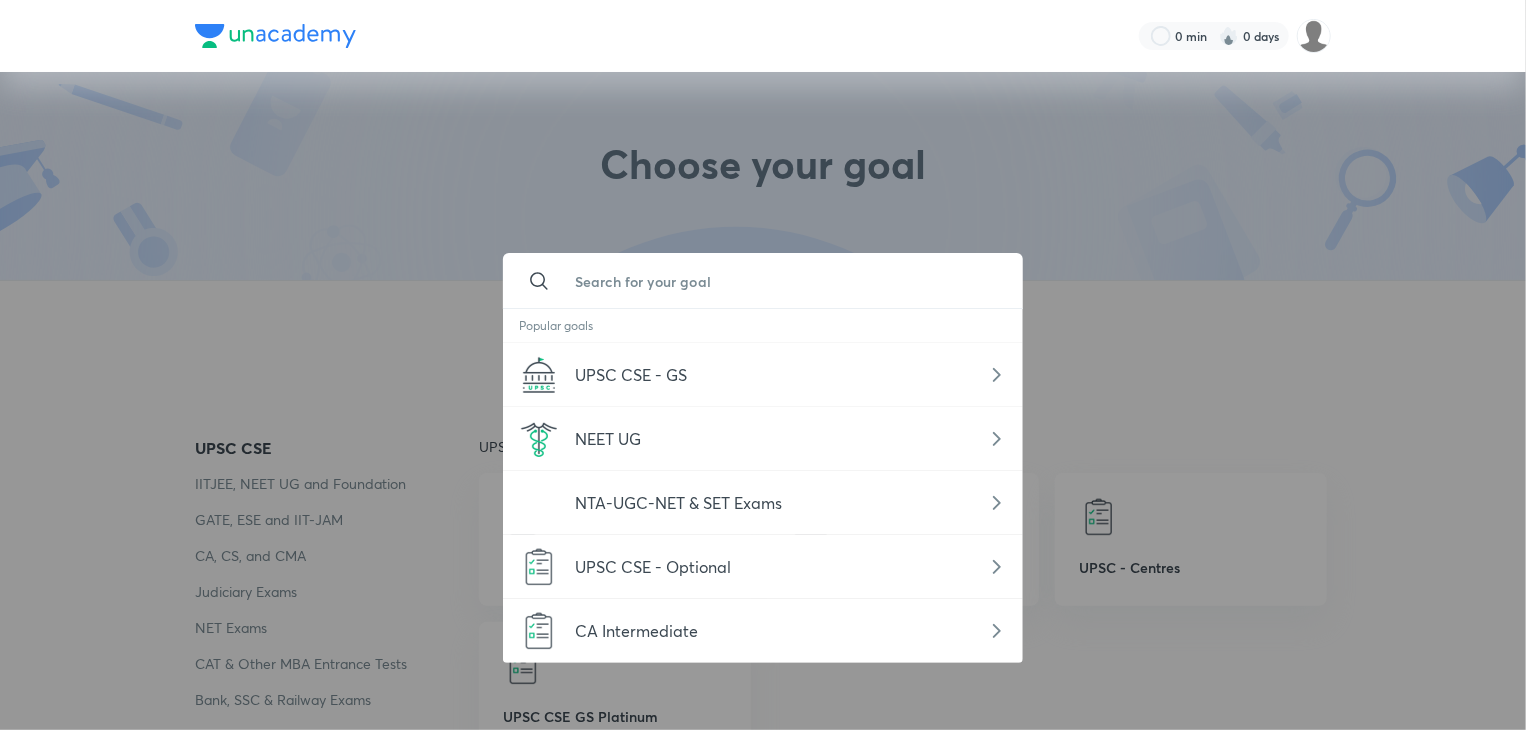 click at bounding box center (783, 281) 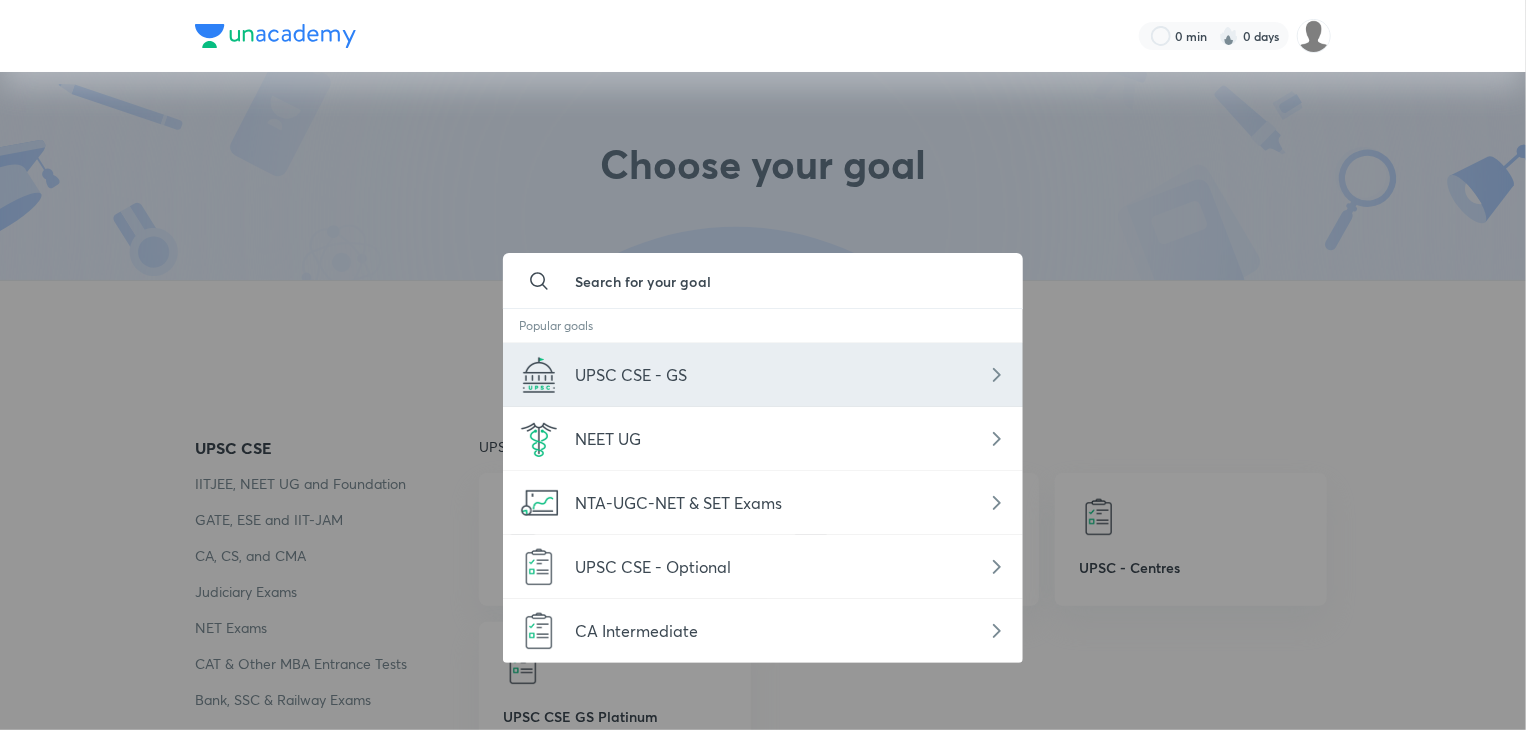 click on "UPSC CSE - GS" at bounding box center [631, 374] 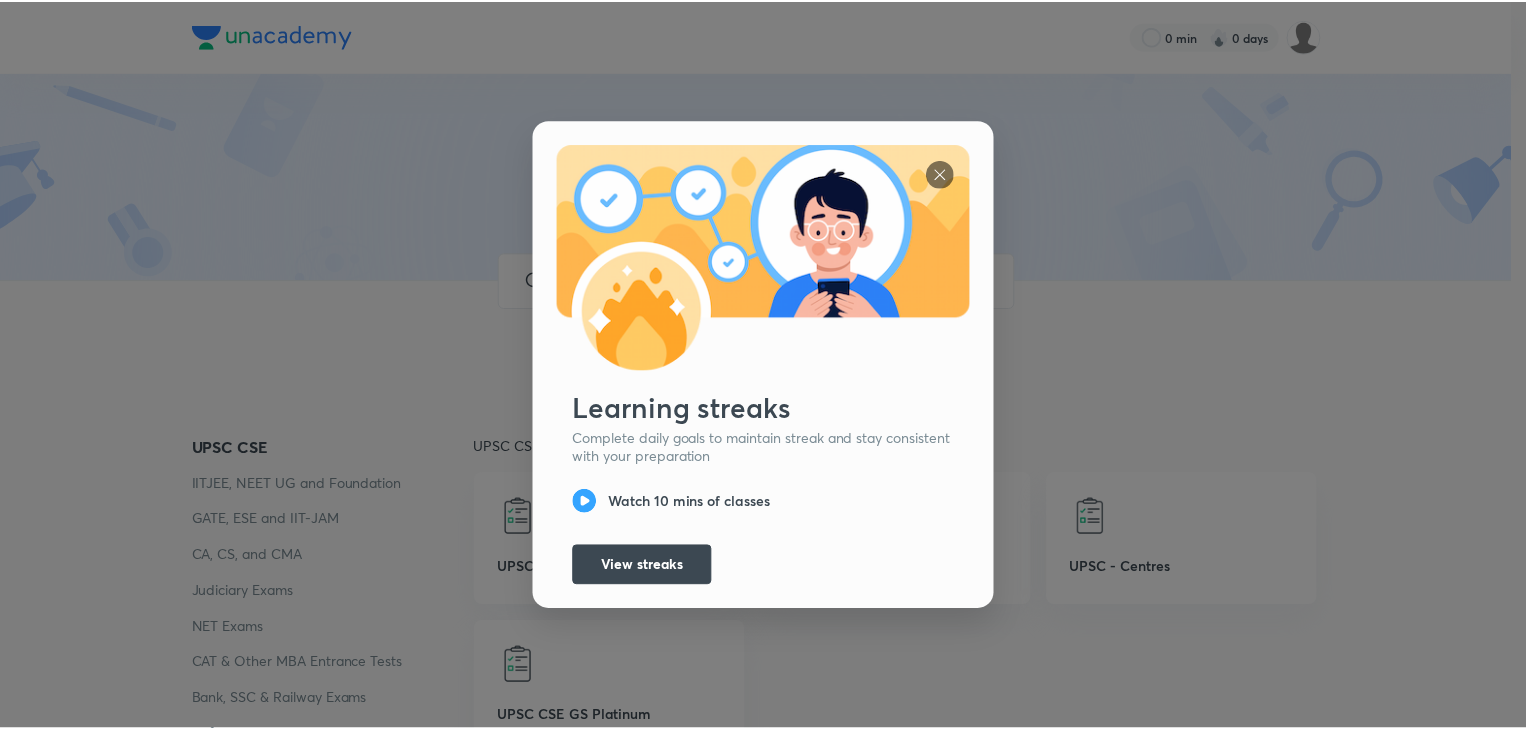 scroll, scrollTop: 0, scrollLeft: 0, axis: both 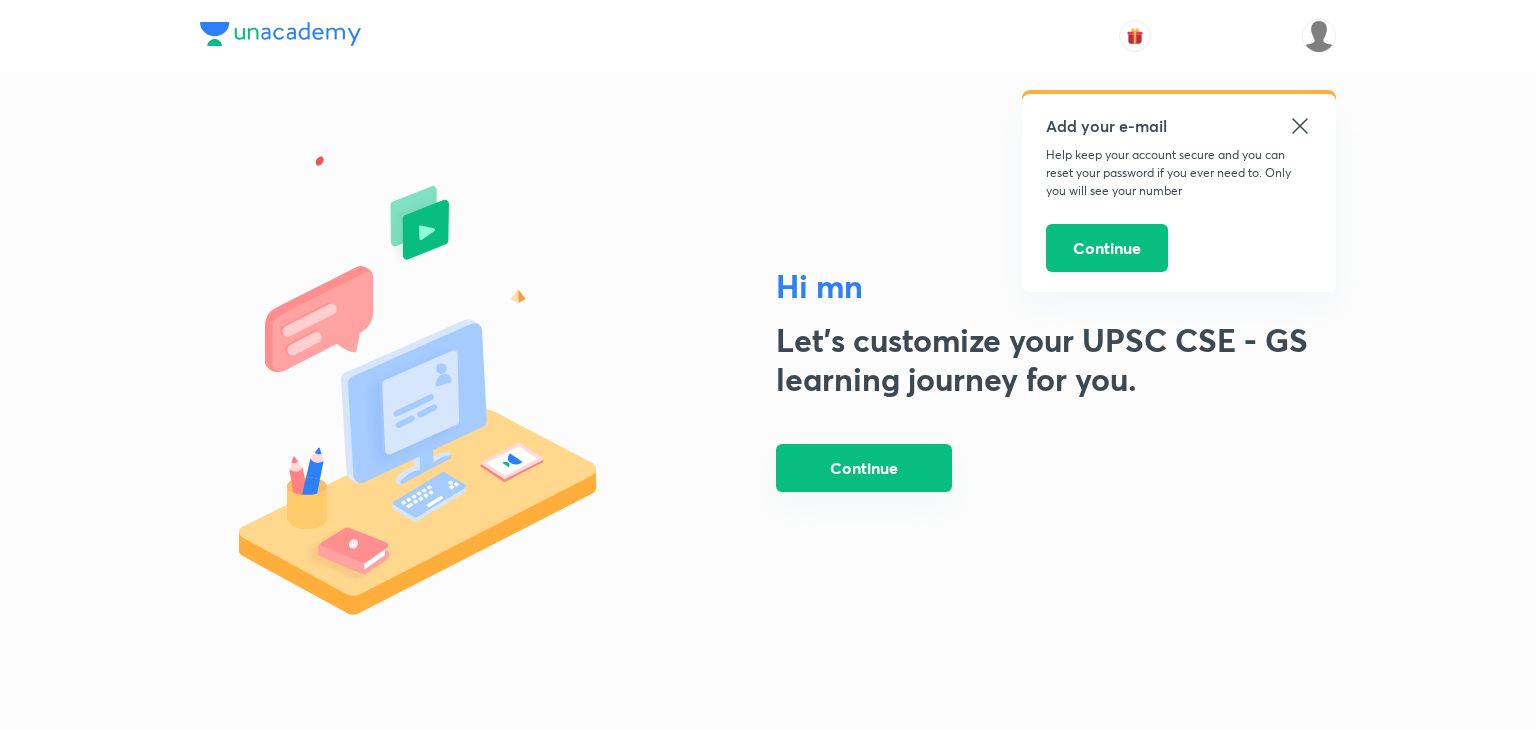 click on "Continue" at bounding box center [864, 468] 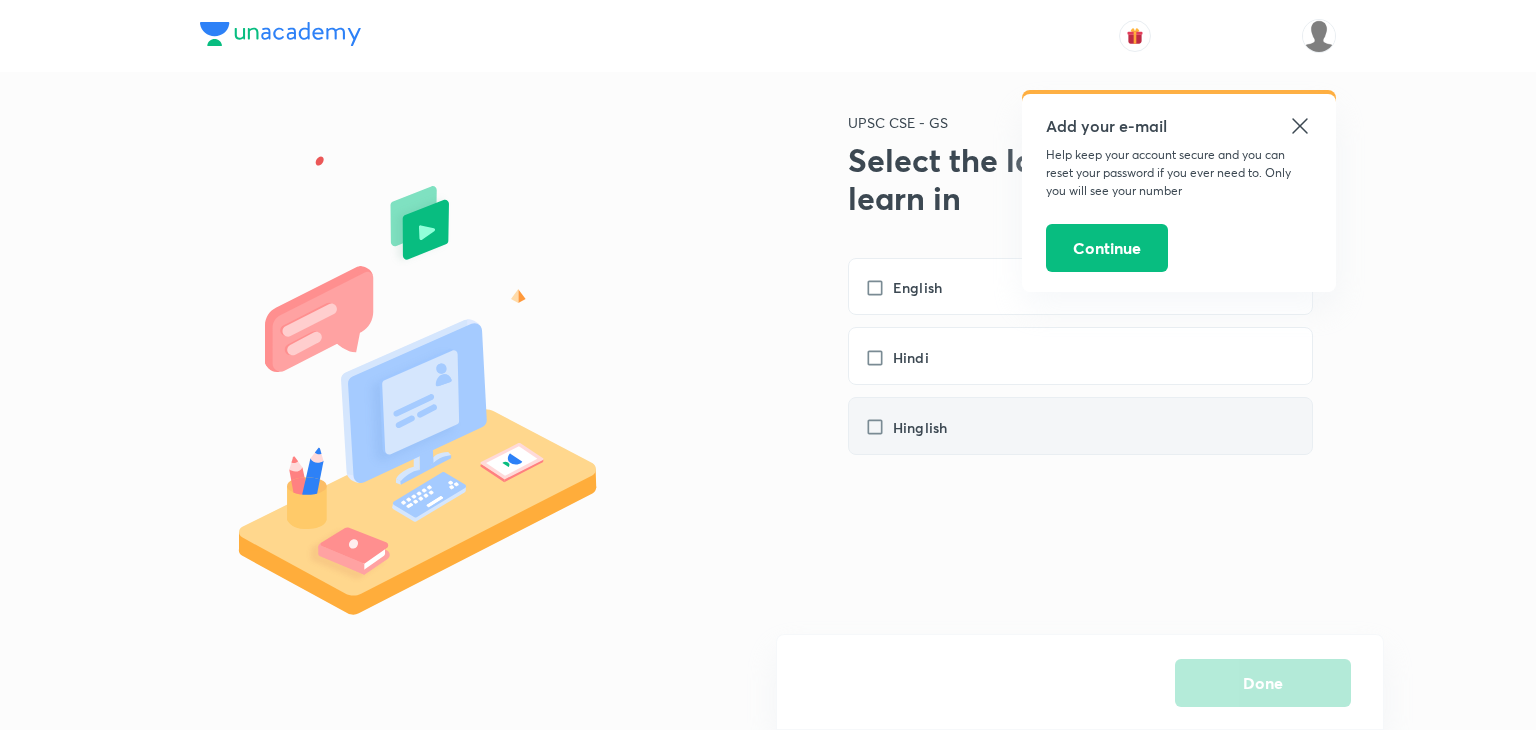 click on "Hinglish" at bounding box center (916, 427) 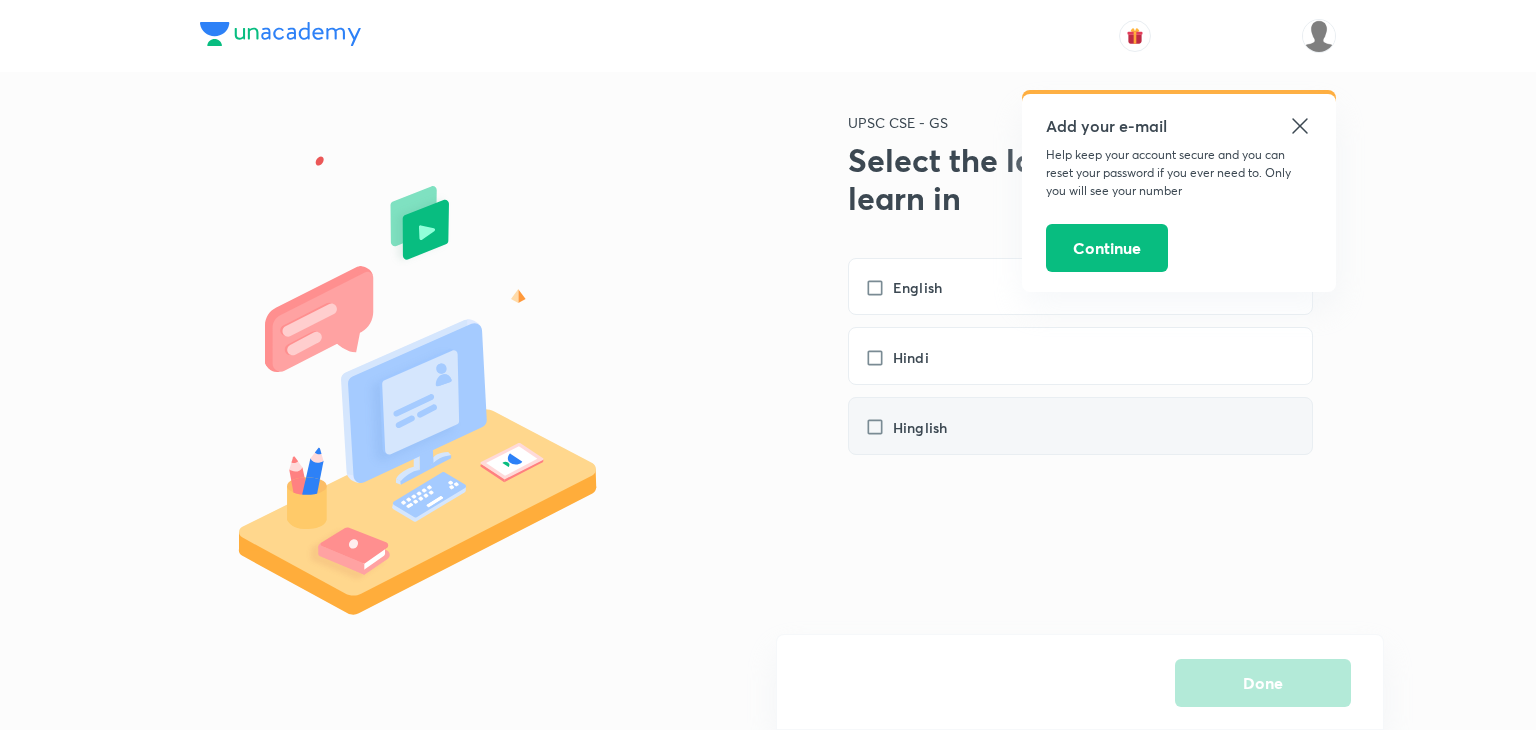 checkbox on "true" 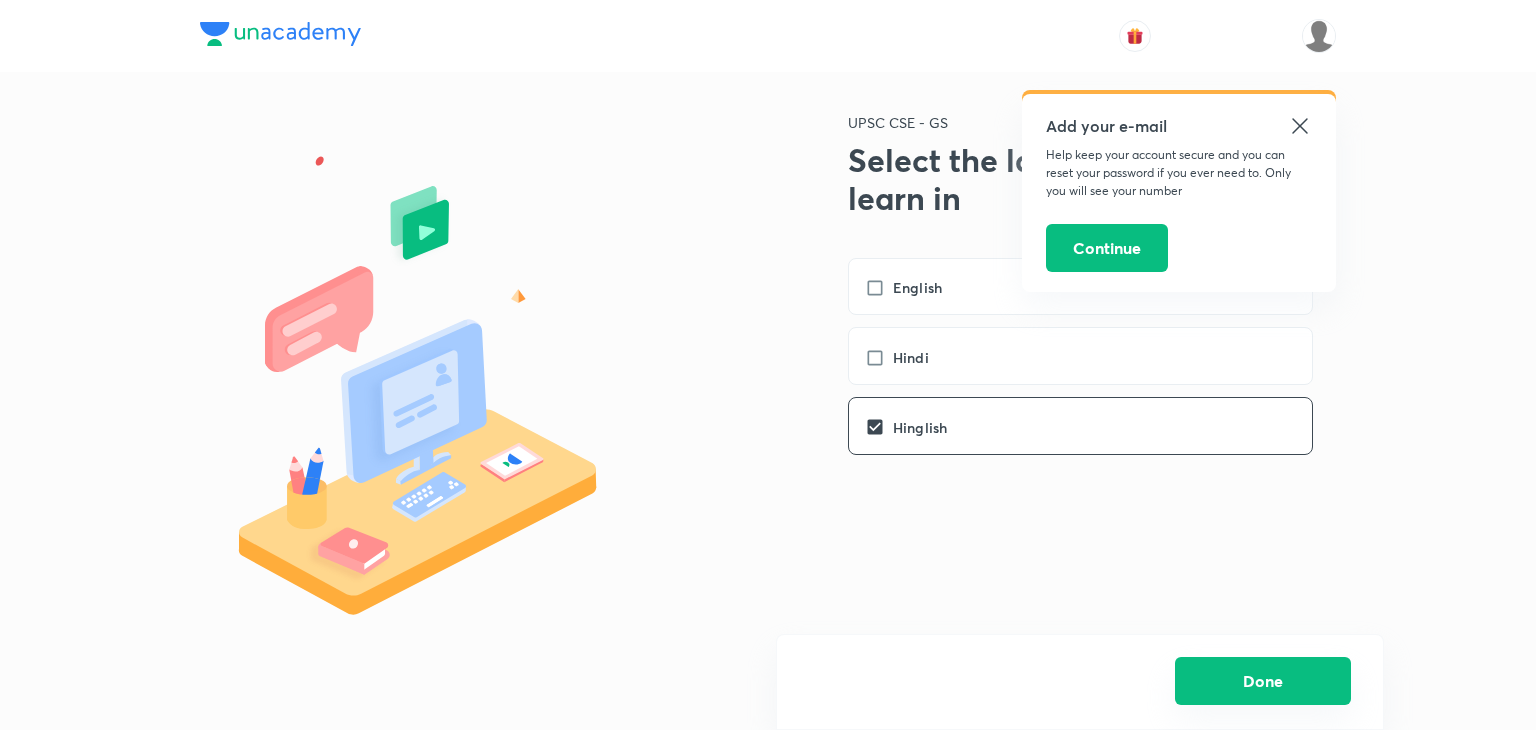 click on "Done" at bounding box center (1263, 681) 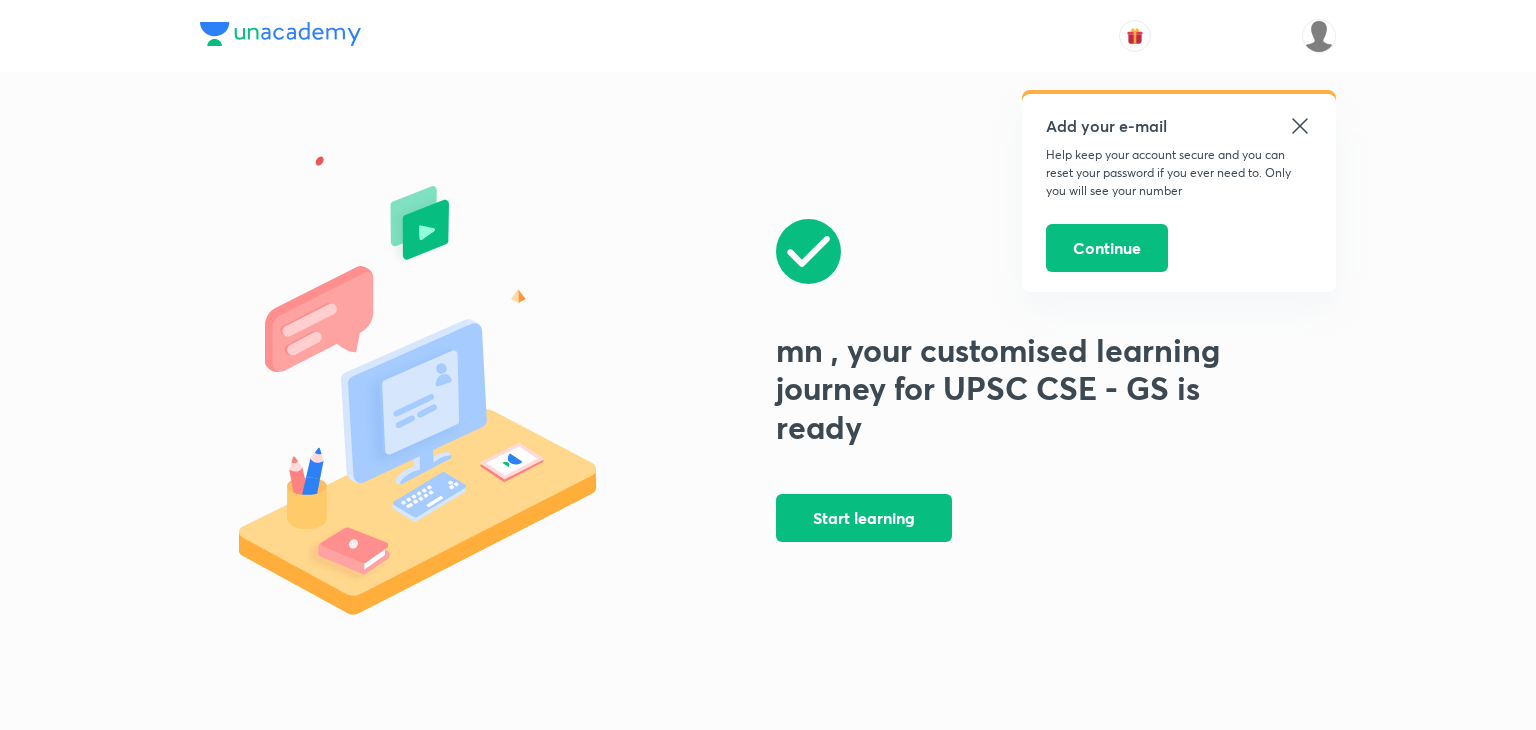 click on "Hey mn, let’s customise your UPSC CSE - GS learning journey for you" at bounding box center (768, 380) 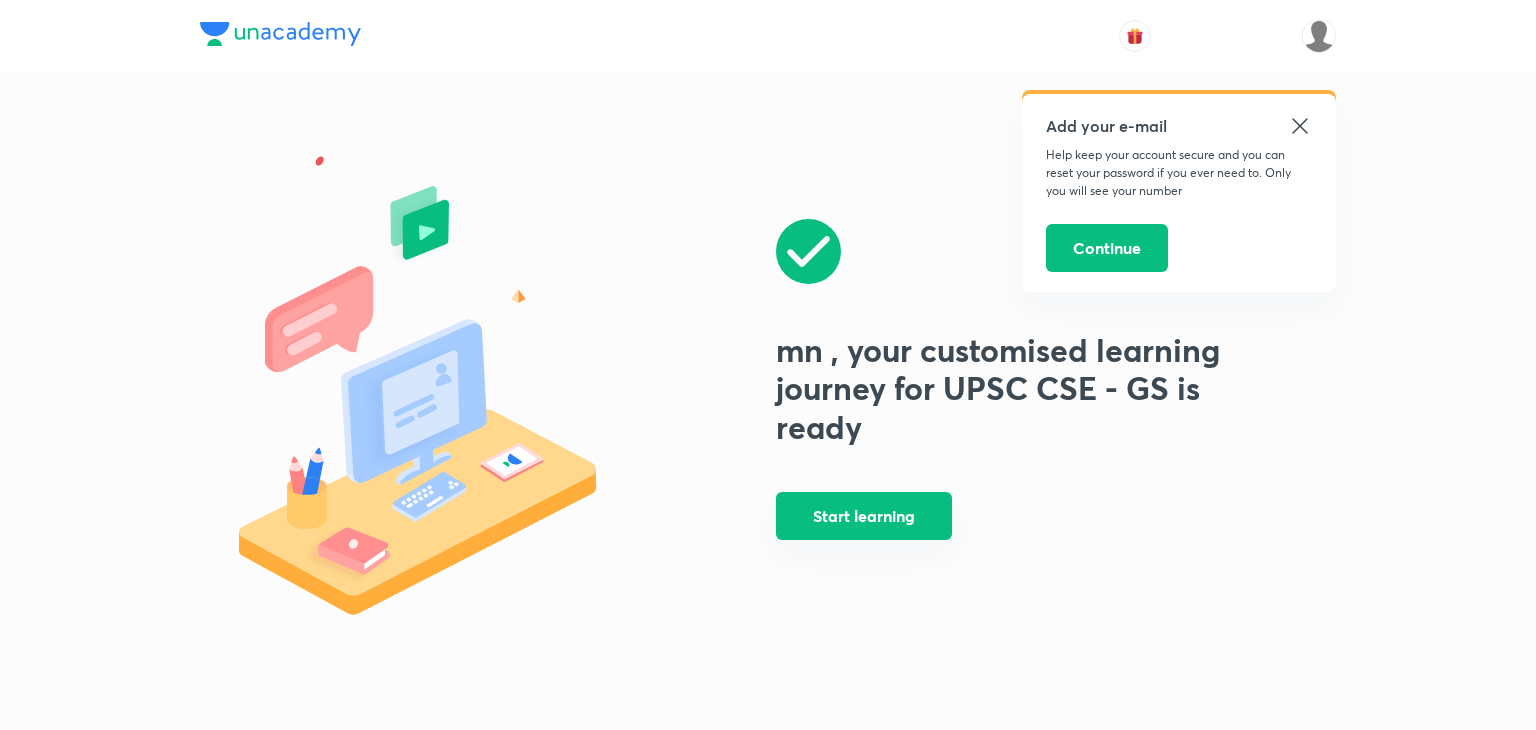 click on "Start learning" at bounding box center (864, 516) 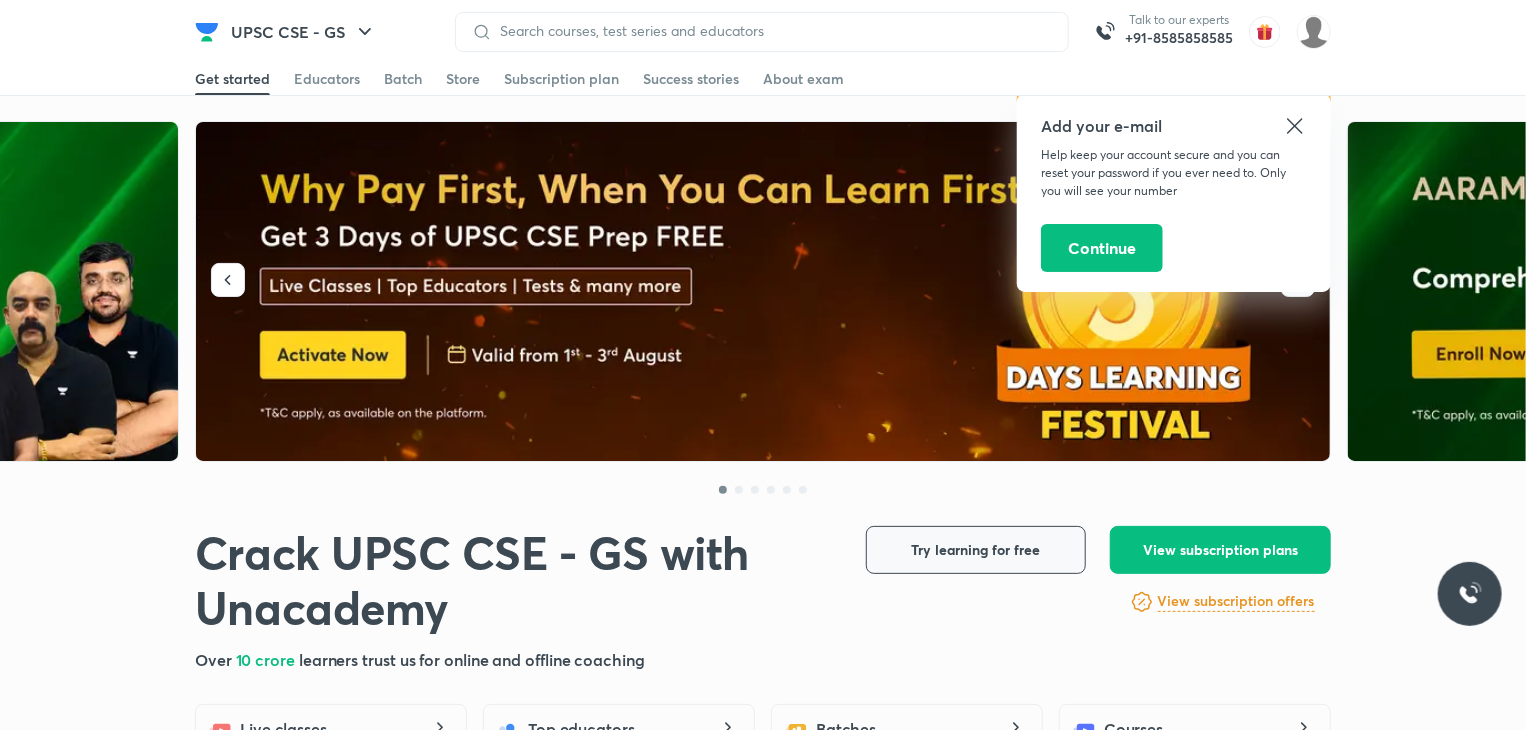click on "Try learning for free" at bounding box center [976, 550] 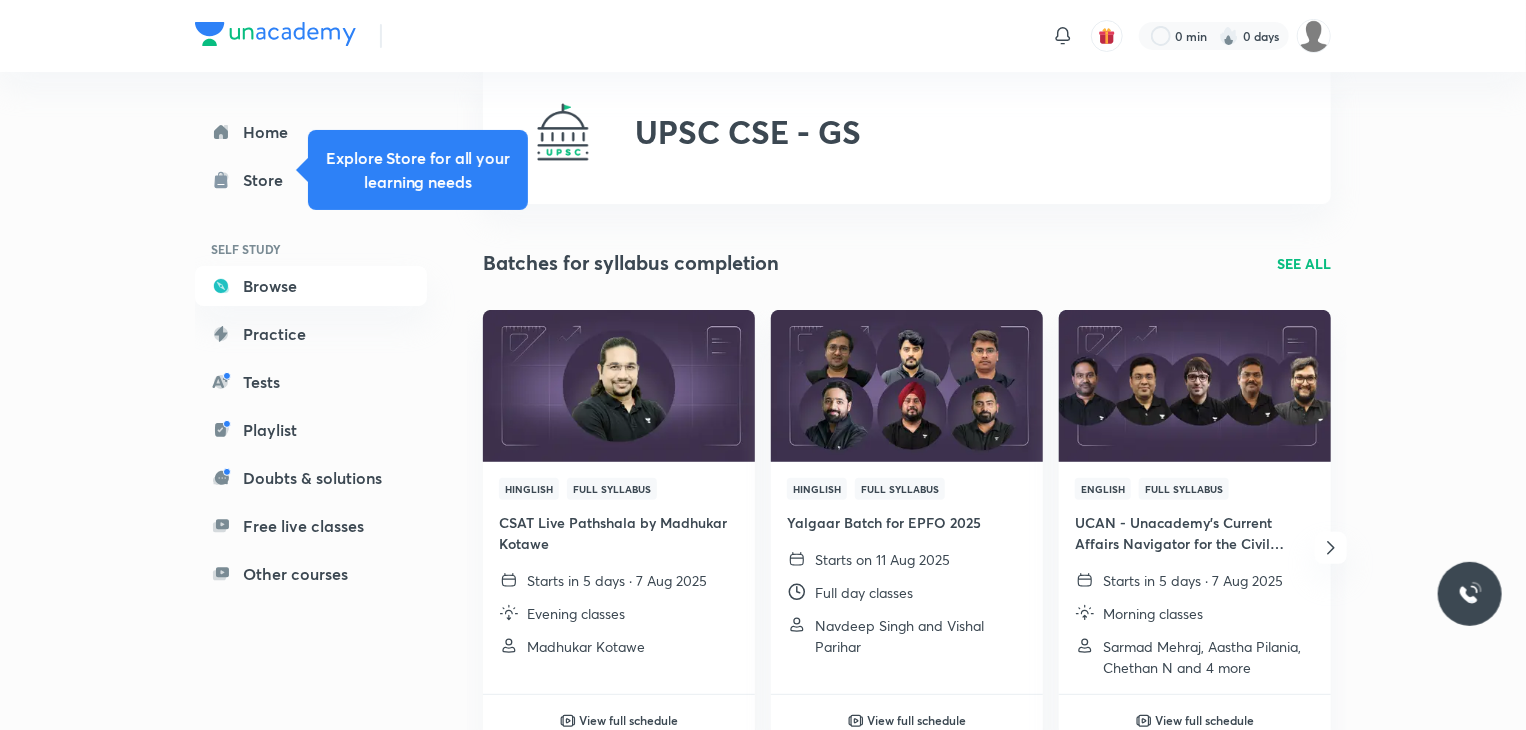 scroll, scrollTop: 42, scrollLeft: 0, axis: vertical 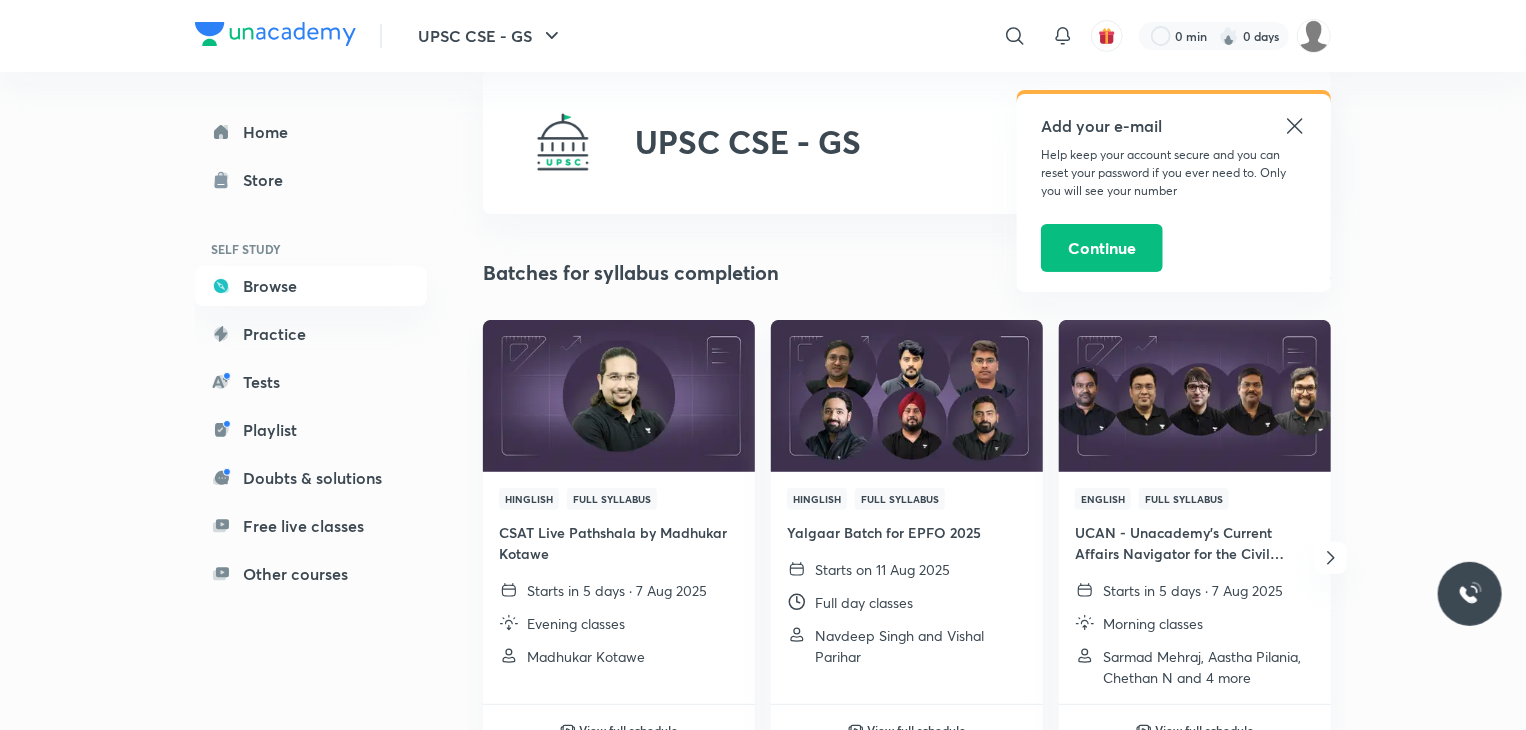click 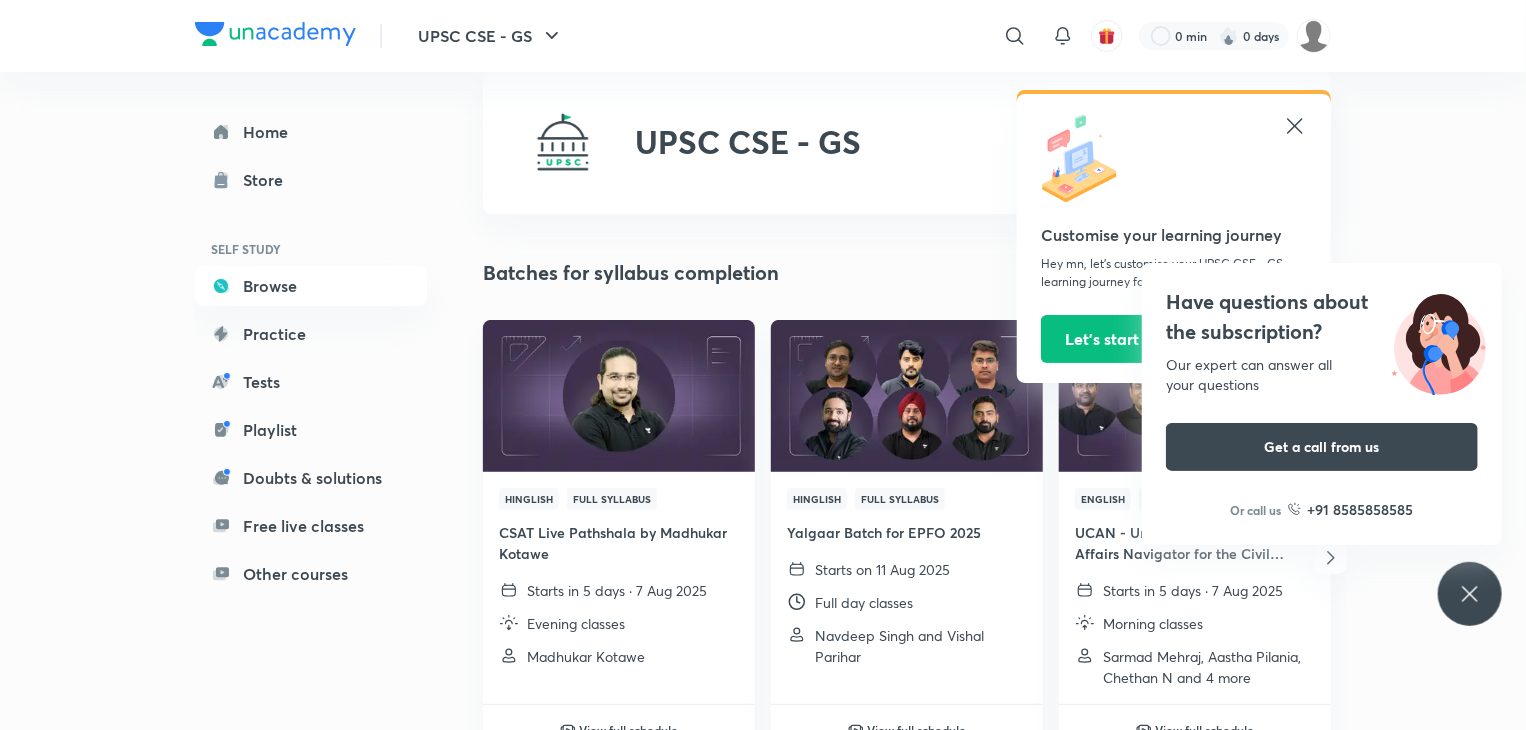 click 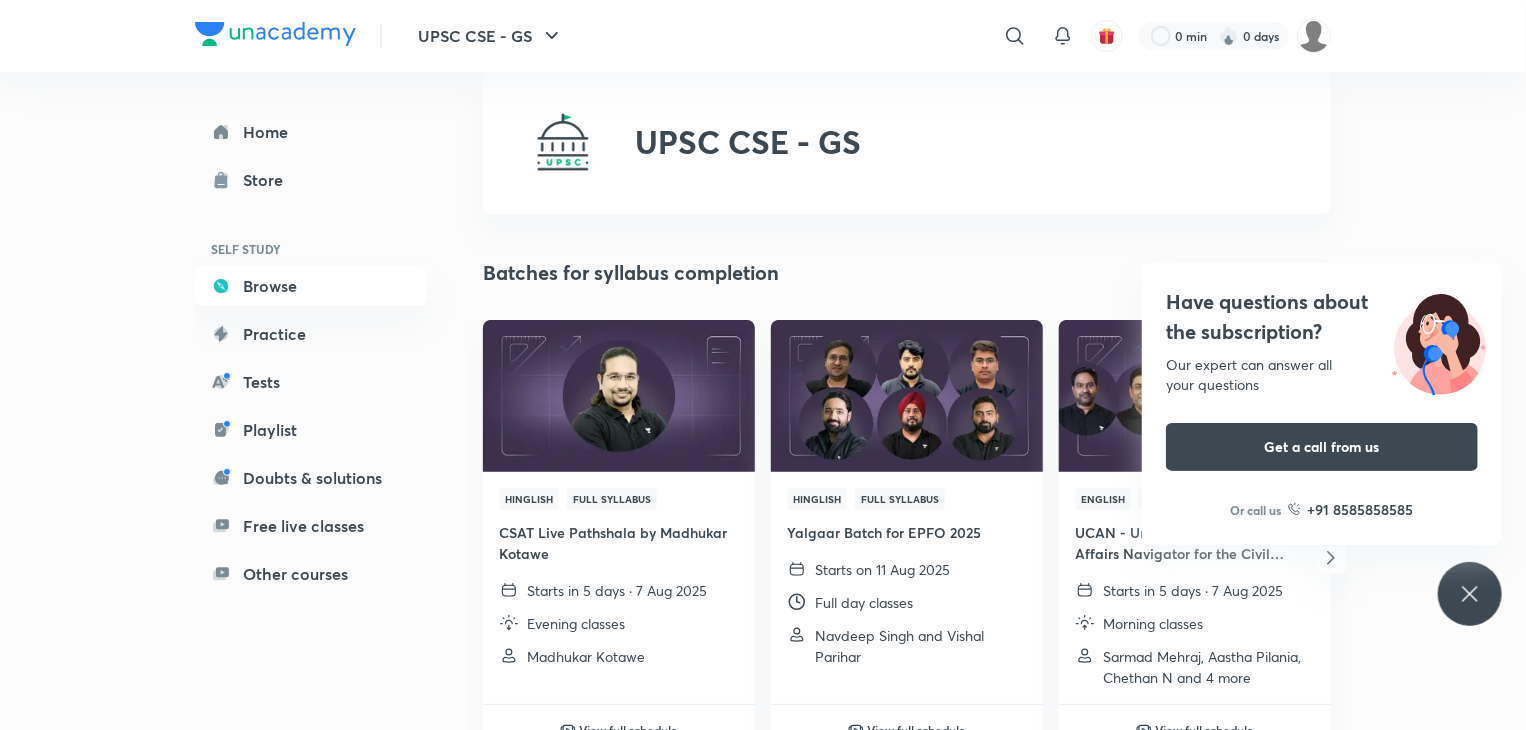 click on "Have questions about the subscription? Our expert can answer all your questions Get a call from us Or call us +91 8585858585" at bounding box center [1470, 594] 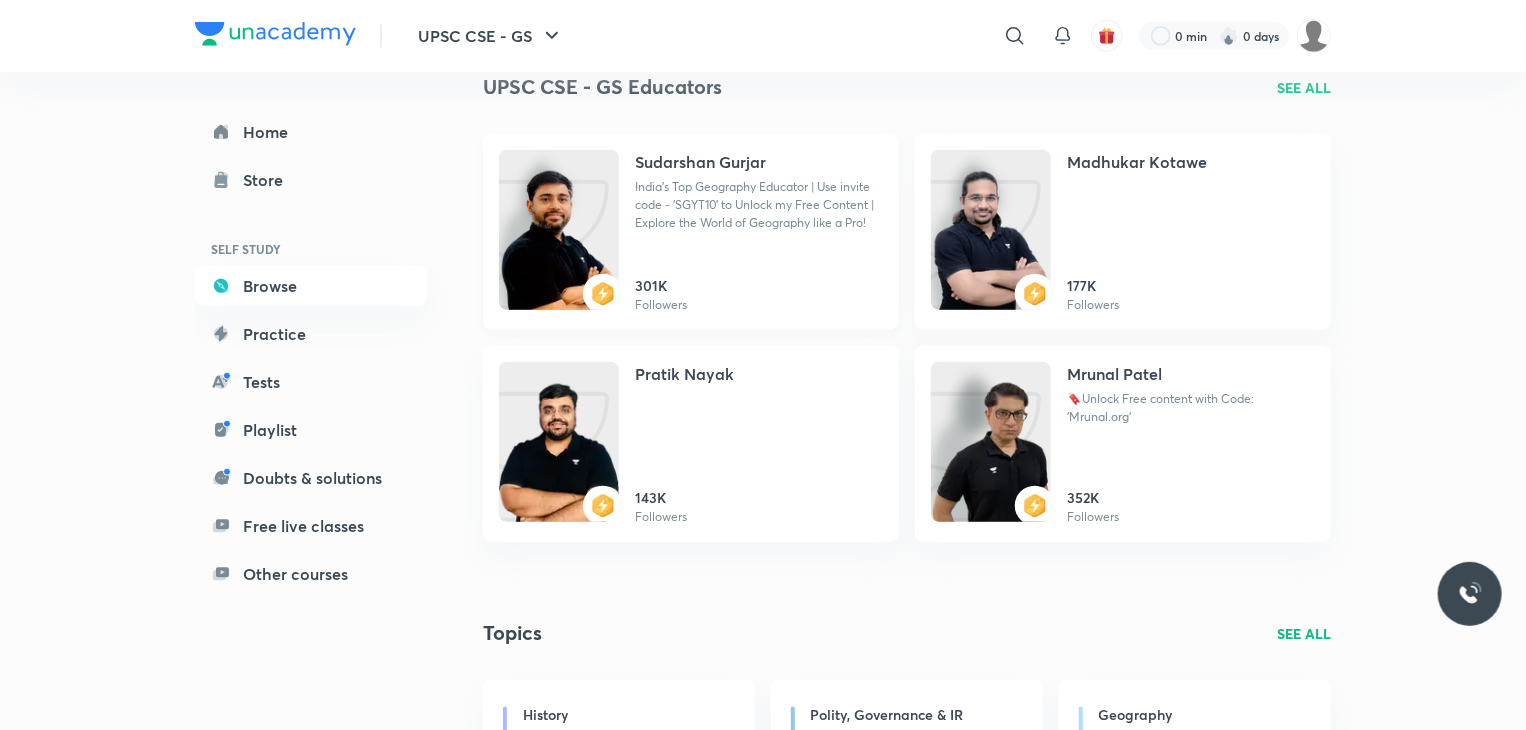 scroll, scrollTop: 822, scrollLeft: 0, axis: vertical 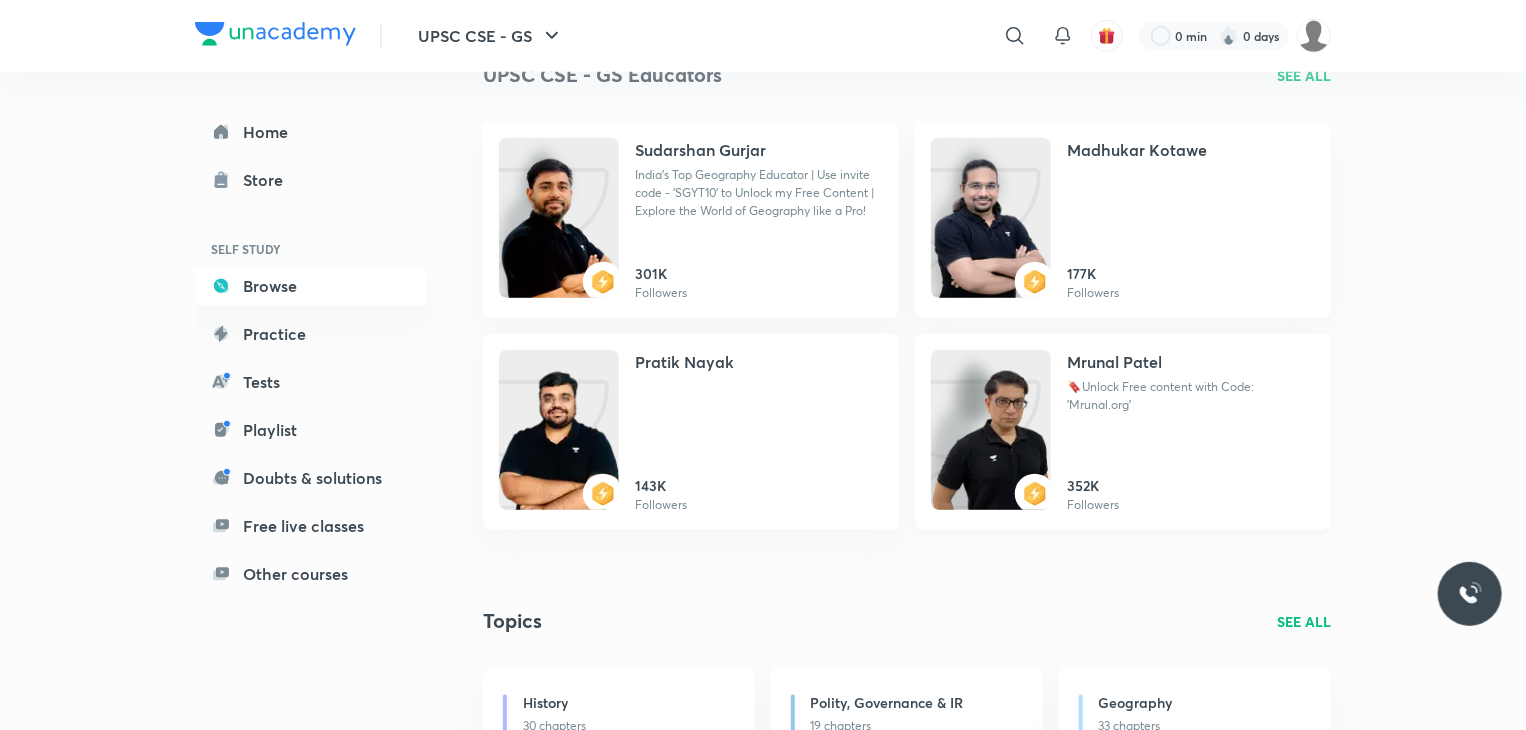 click at bounding box center [991, 450] 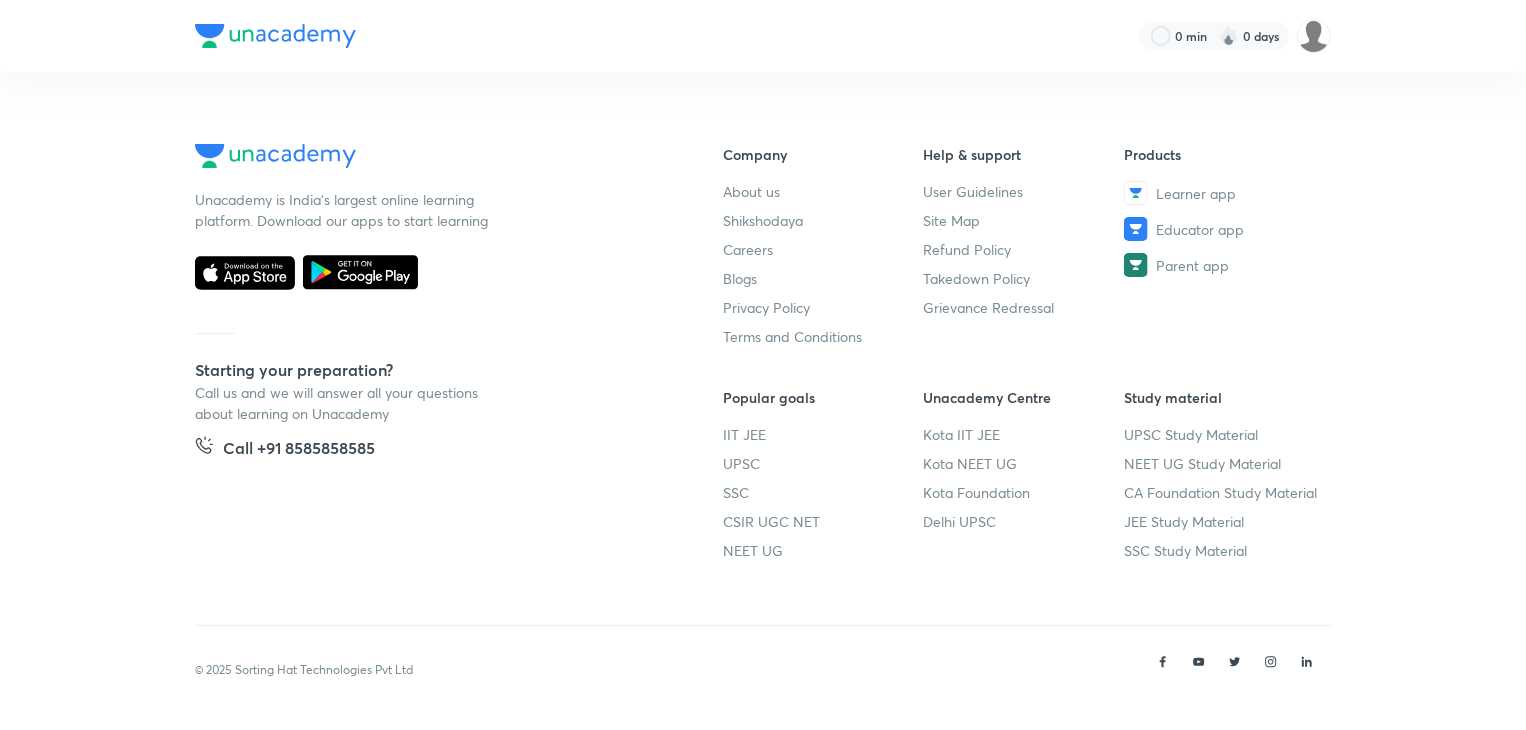 scroll, scrollTop: 0, scrollLeft: 0, axis: both 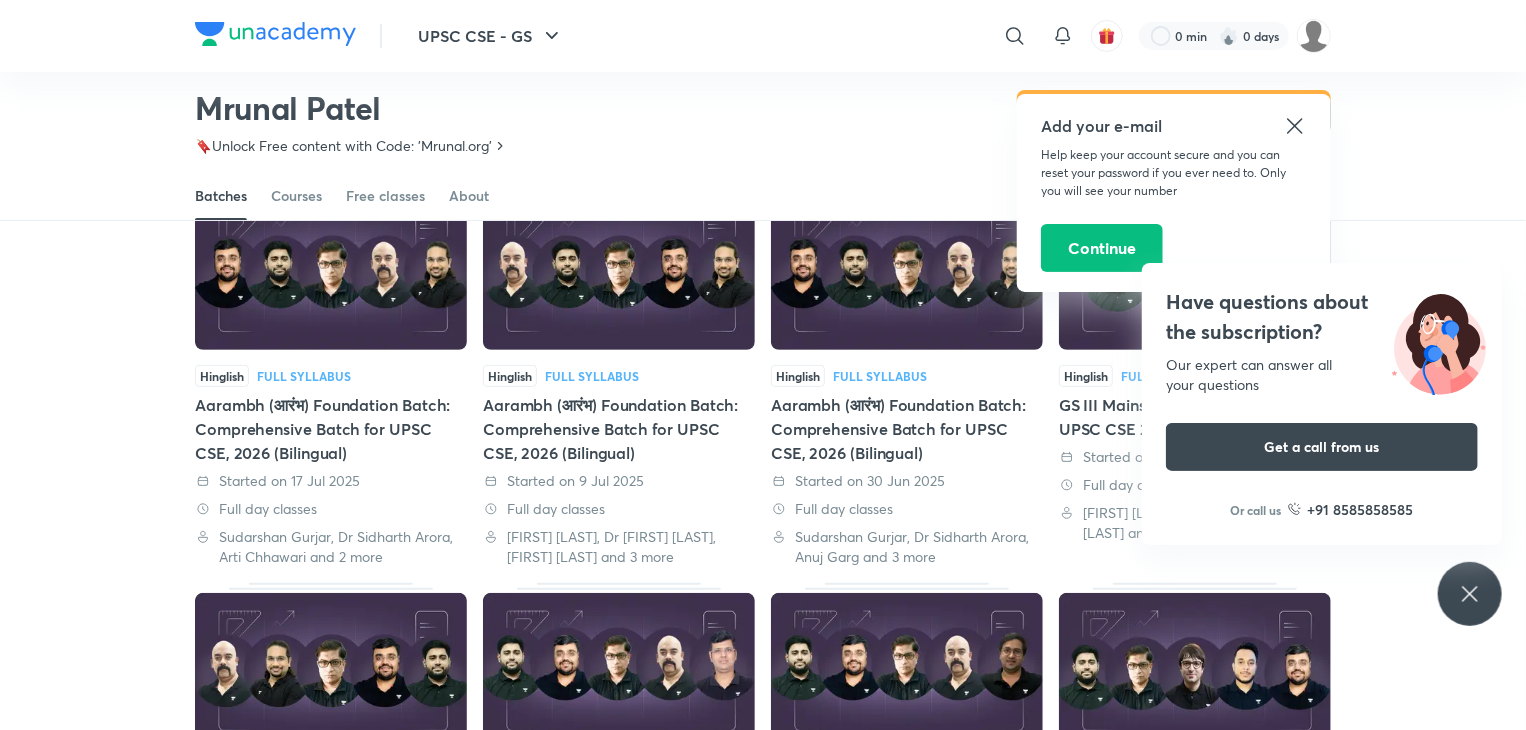 click 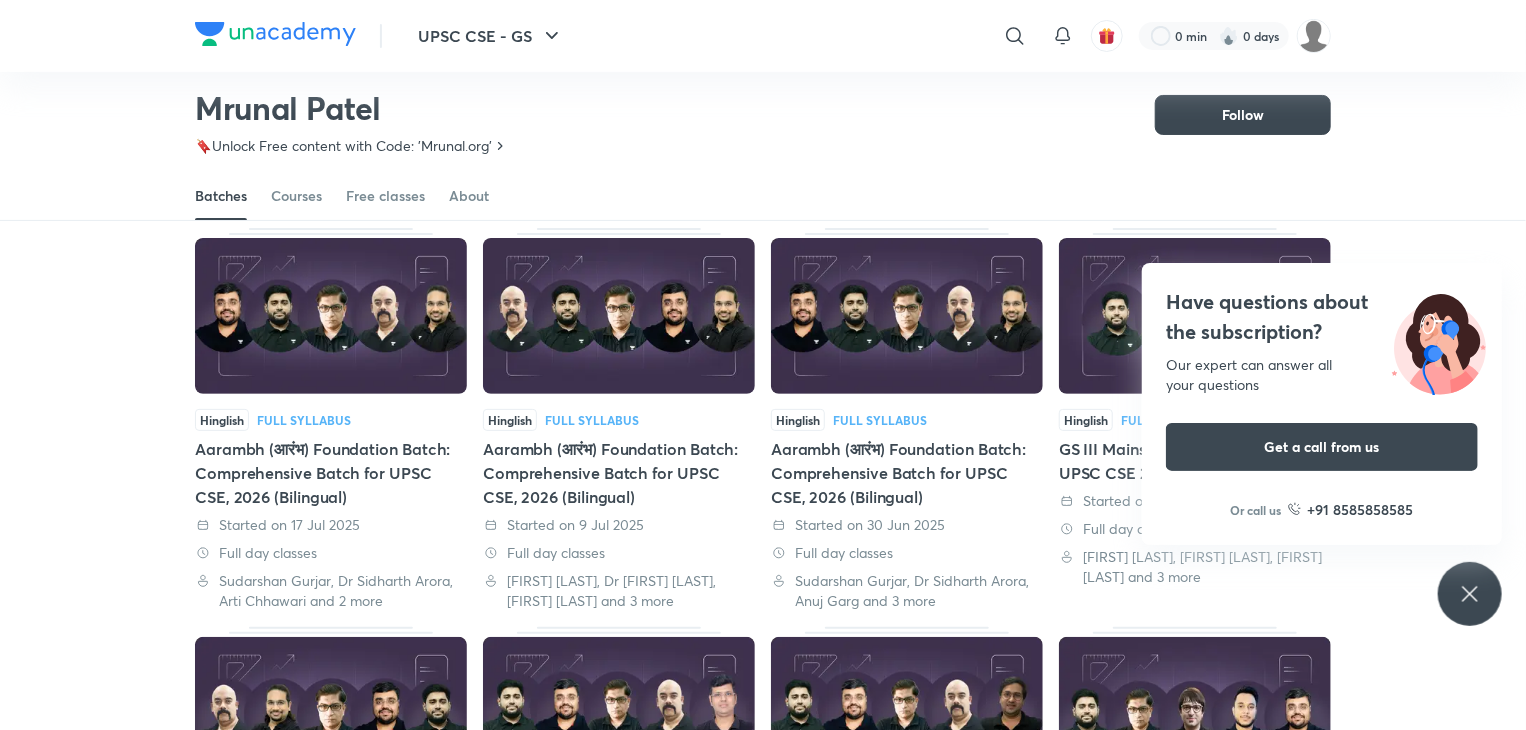 scroll, scrollTop: 106, scrollLeft: 0, axis: vertical 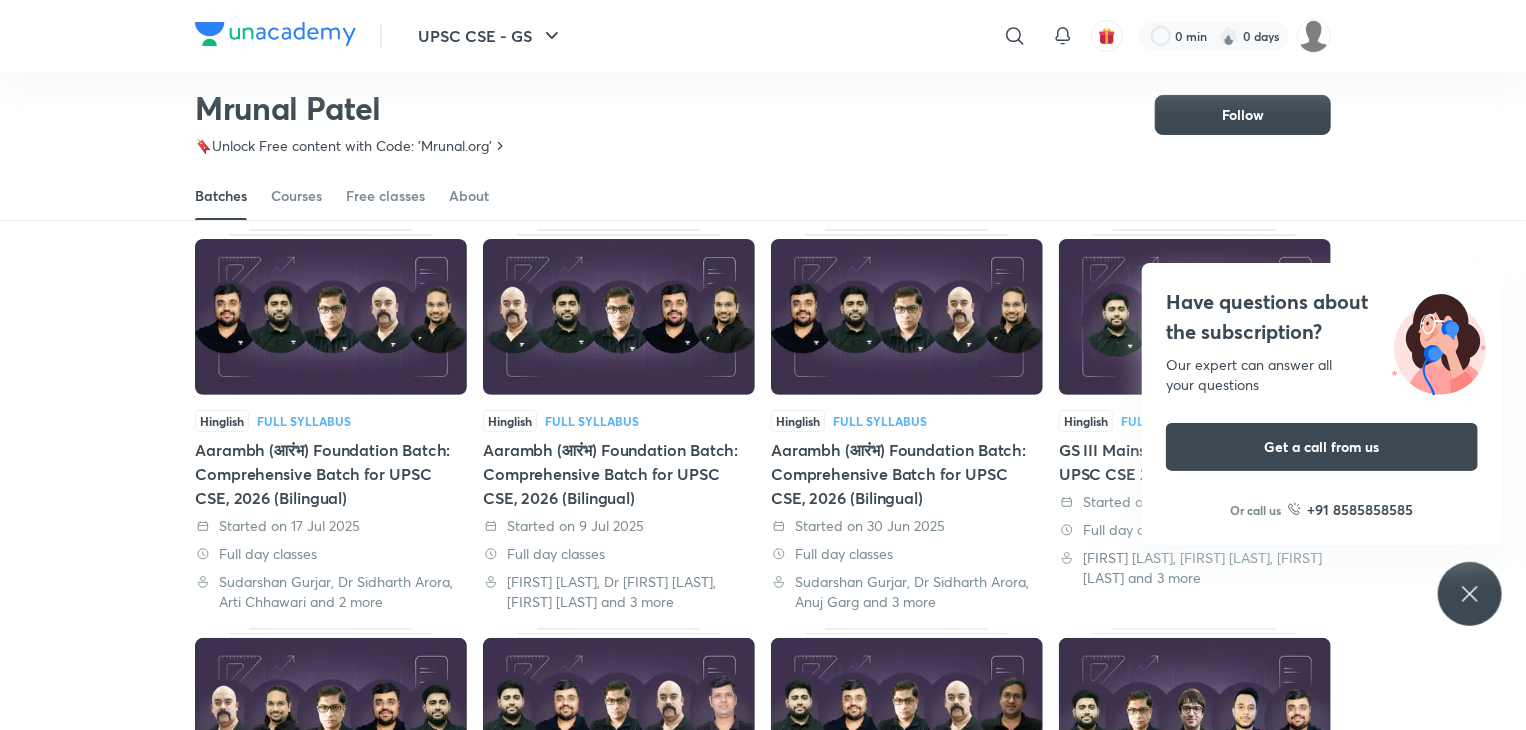 click at bounding box center (331, 317) 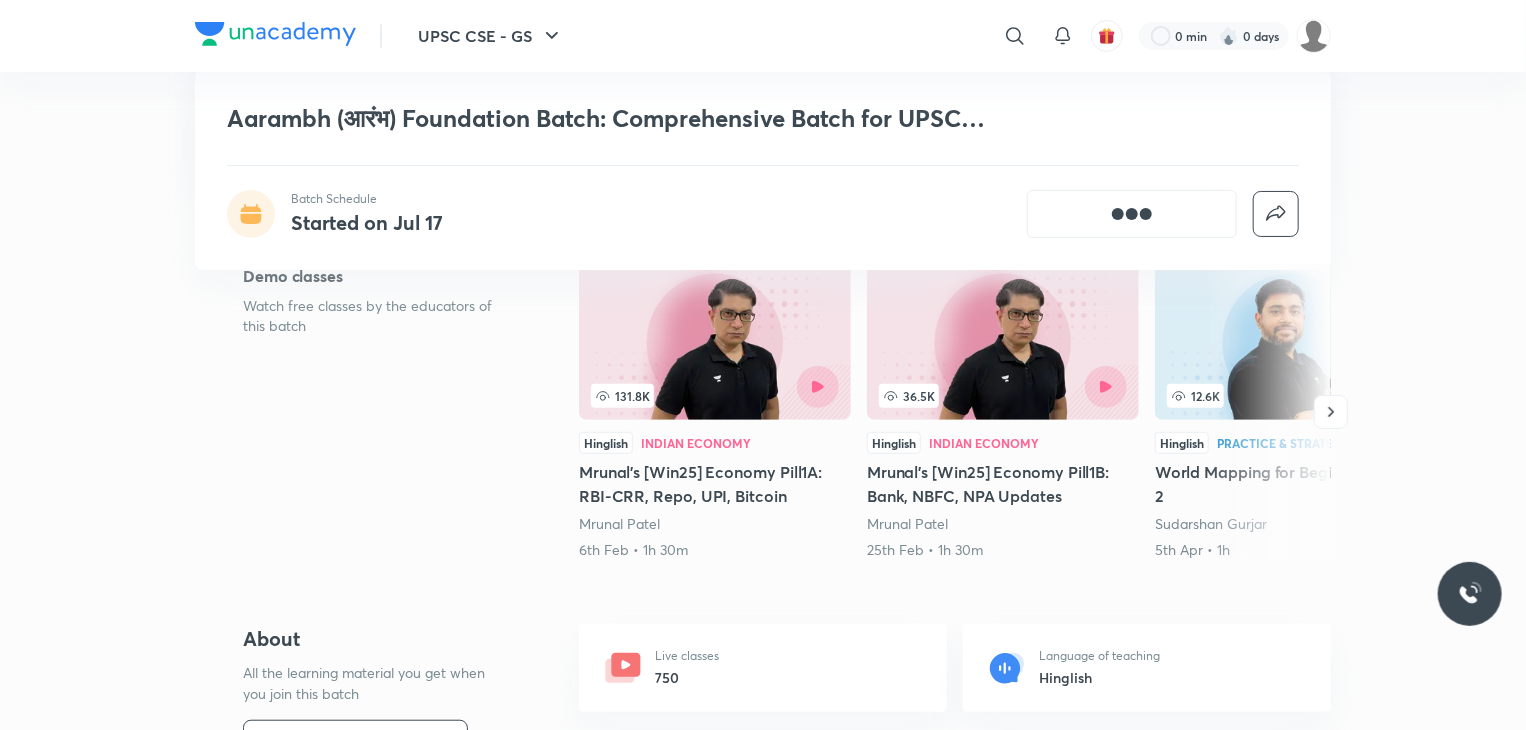 scroll, scrollTop: 390, scrollLeft: 0, axis: vertical 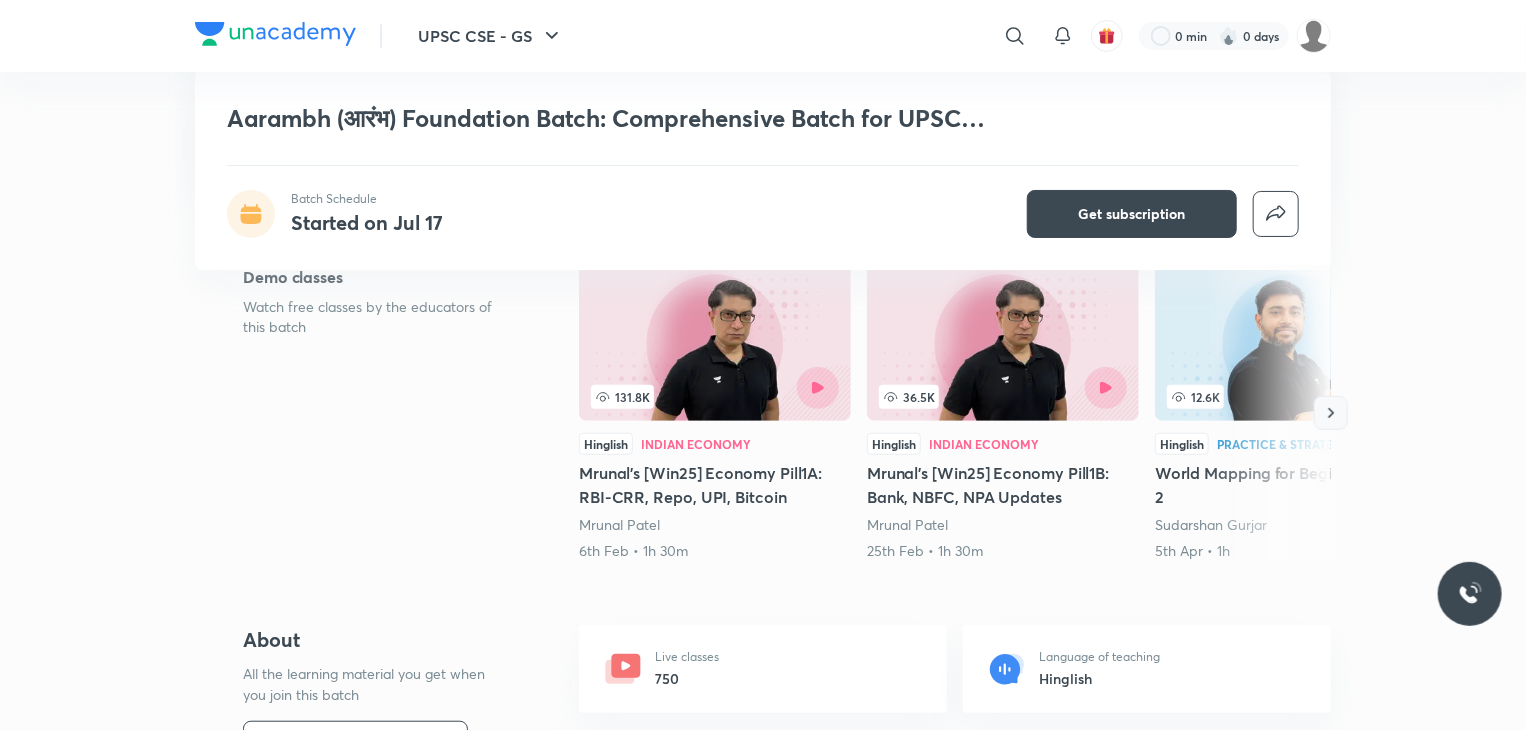 click 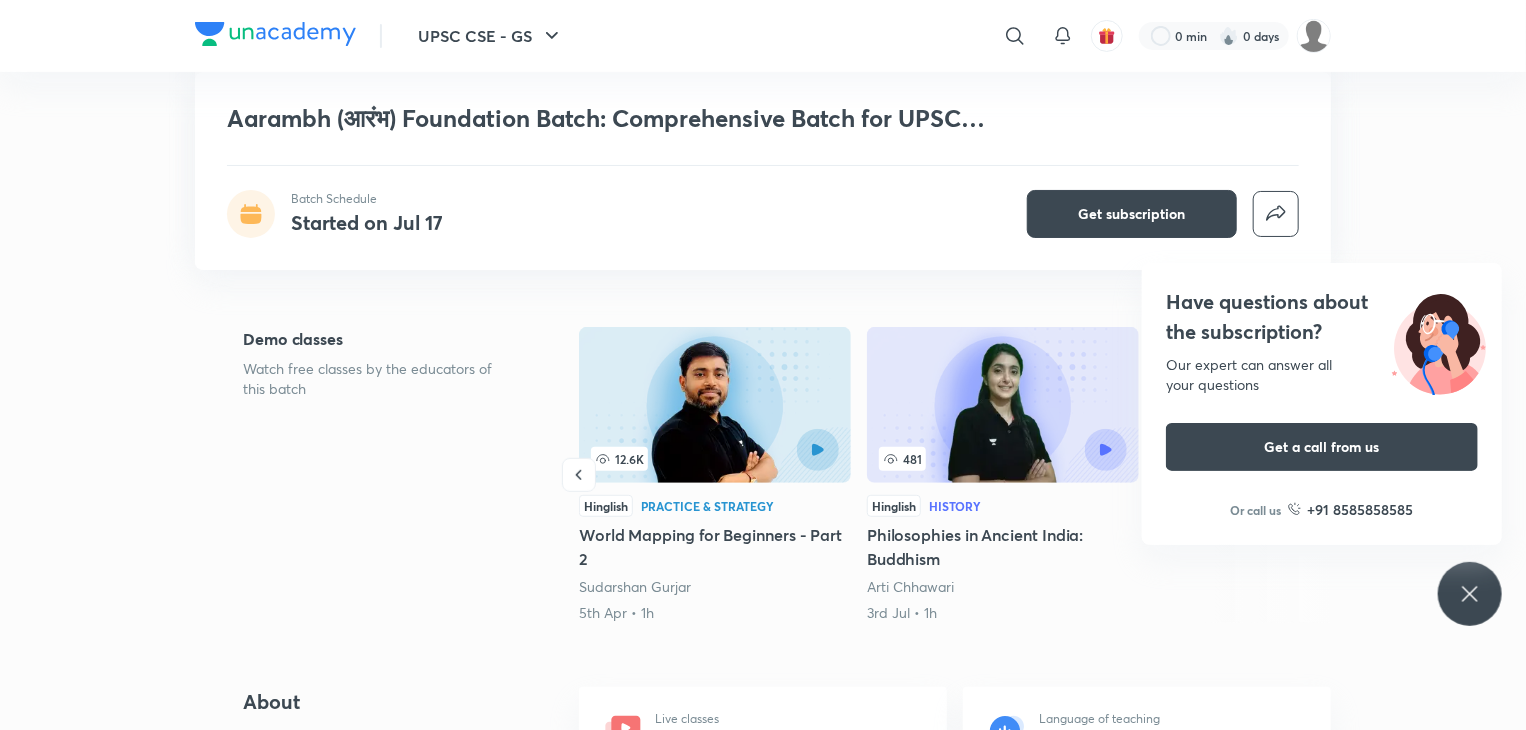 scroll, scrollTop: 328, scrollLeft: 0, axis: vertical 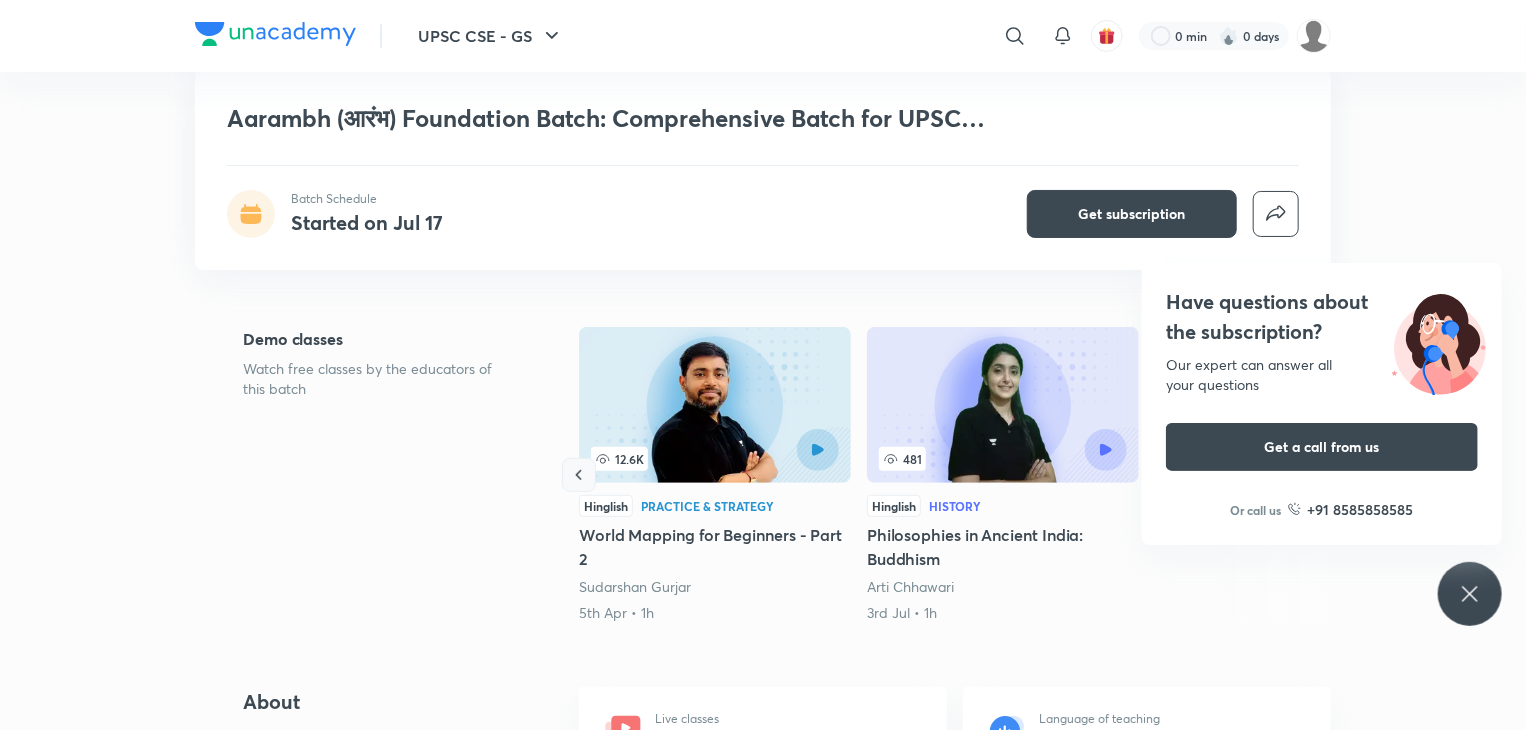 click 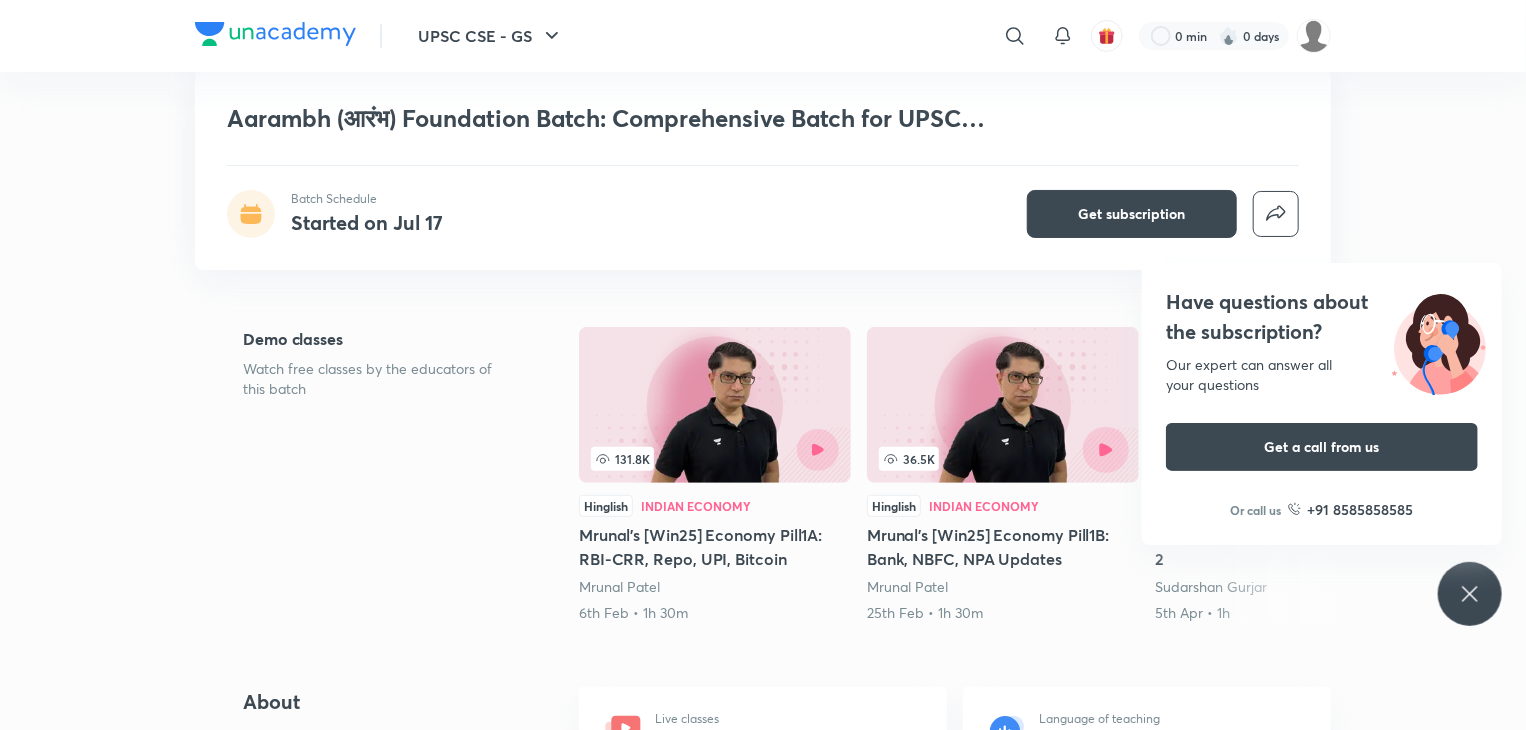 click at bounding box center (1106, 449) 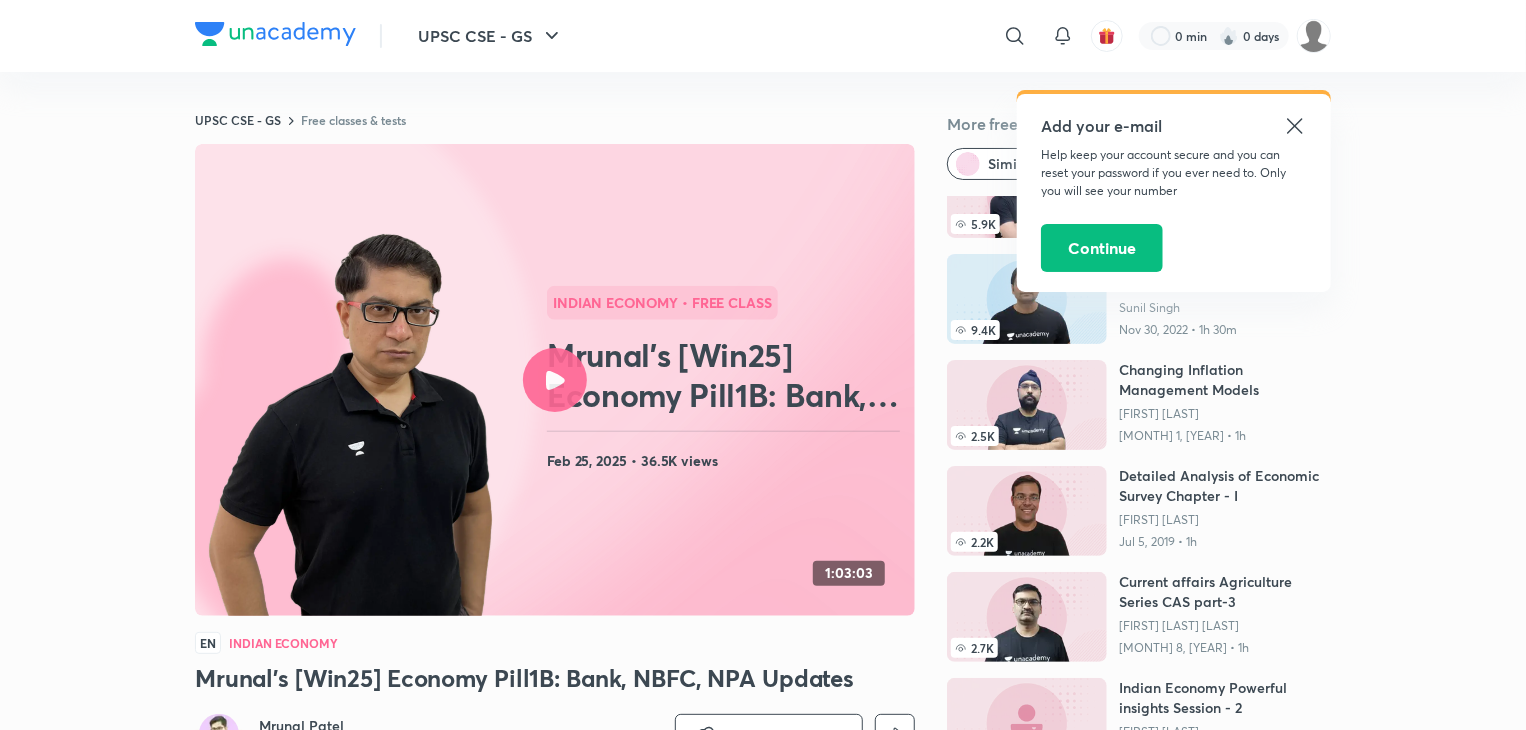 scroll, scrollTop: 160, scrollLeft: 0, axis: vertical 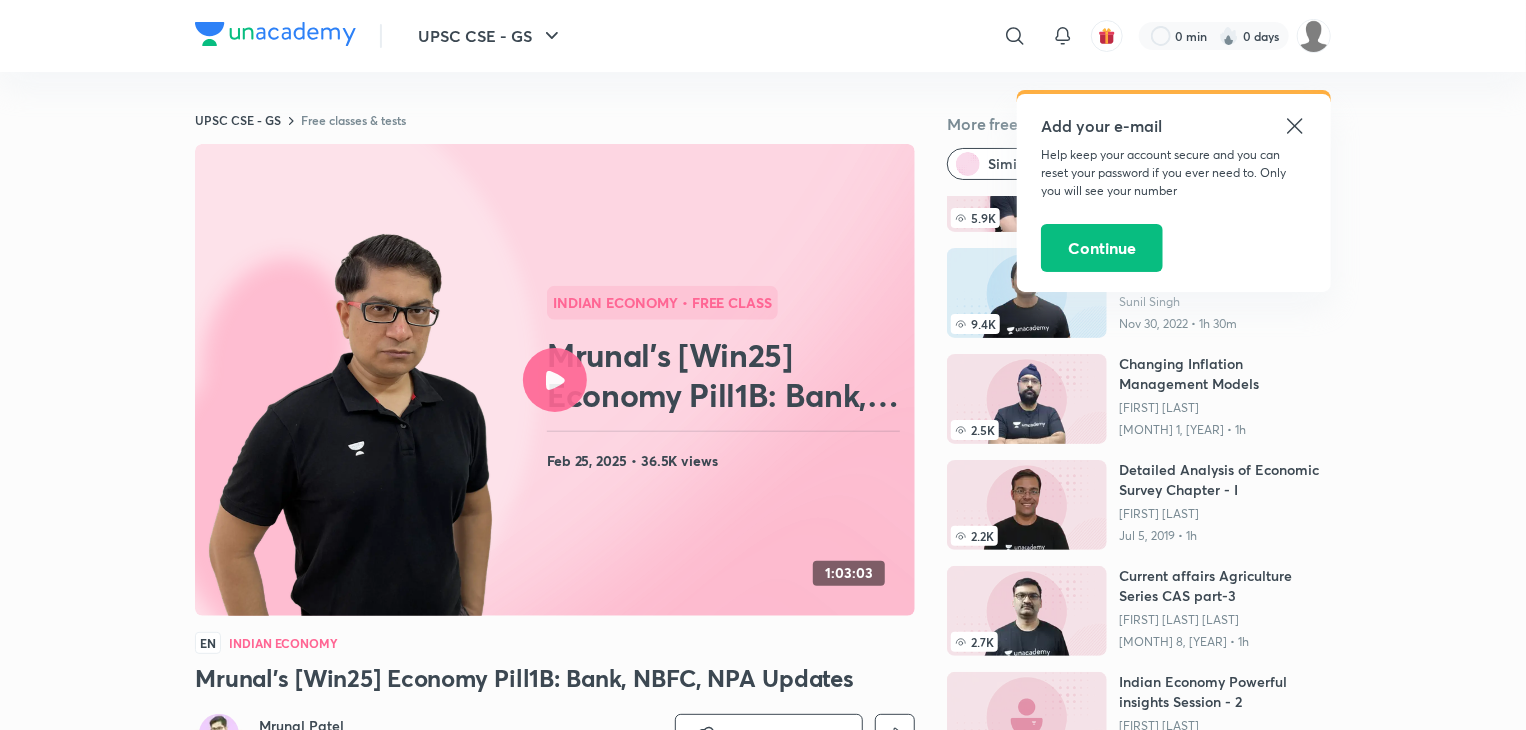 click on "Indian Economy    • free class [FIRST]'s [WIN] Economy Pill1B: Bank, NBFC, NPA Updates [MONTH] 25, [YEAR] • 36.5K views" at bounding box center [727, 380] 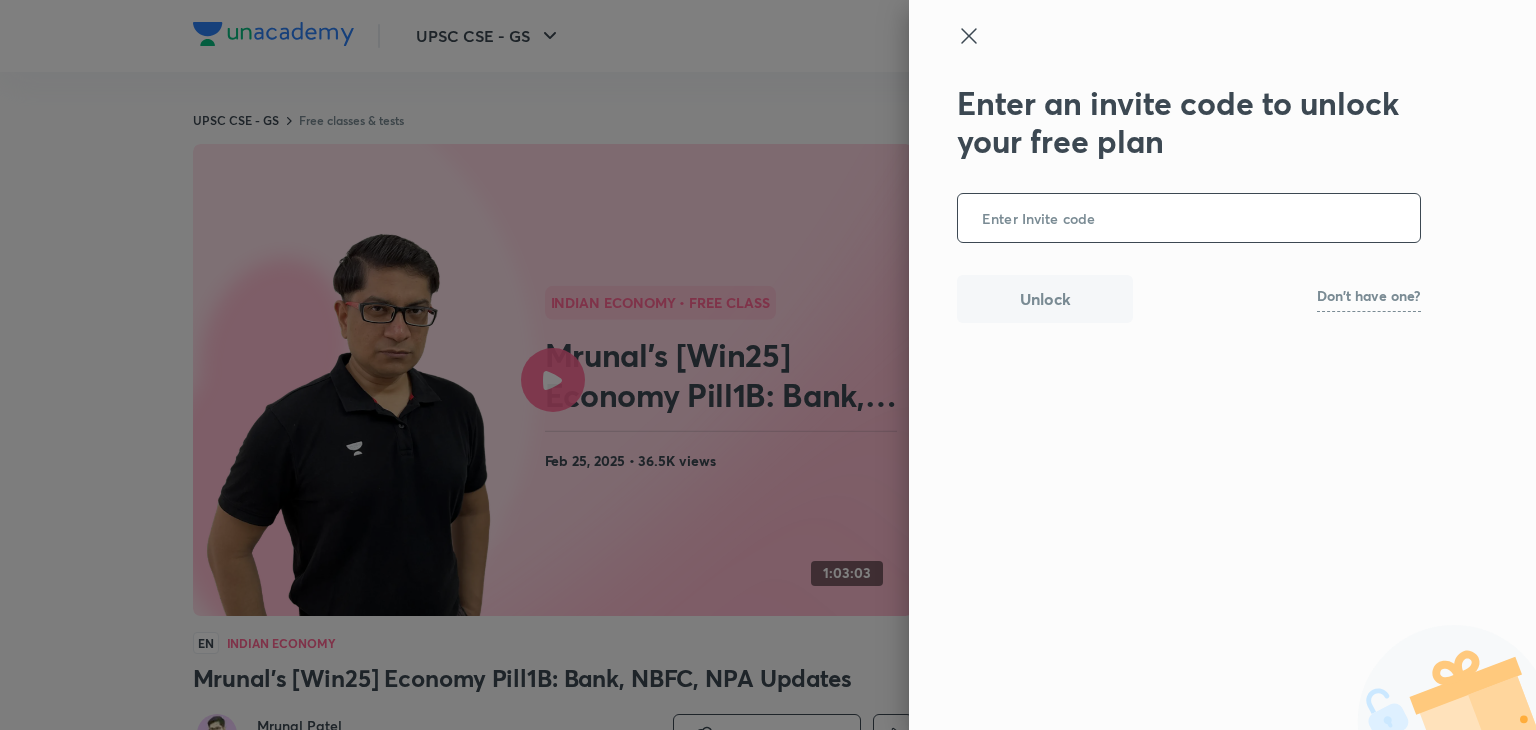 click at bounding box center [1189, 218] 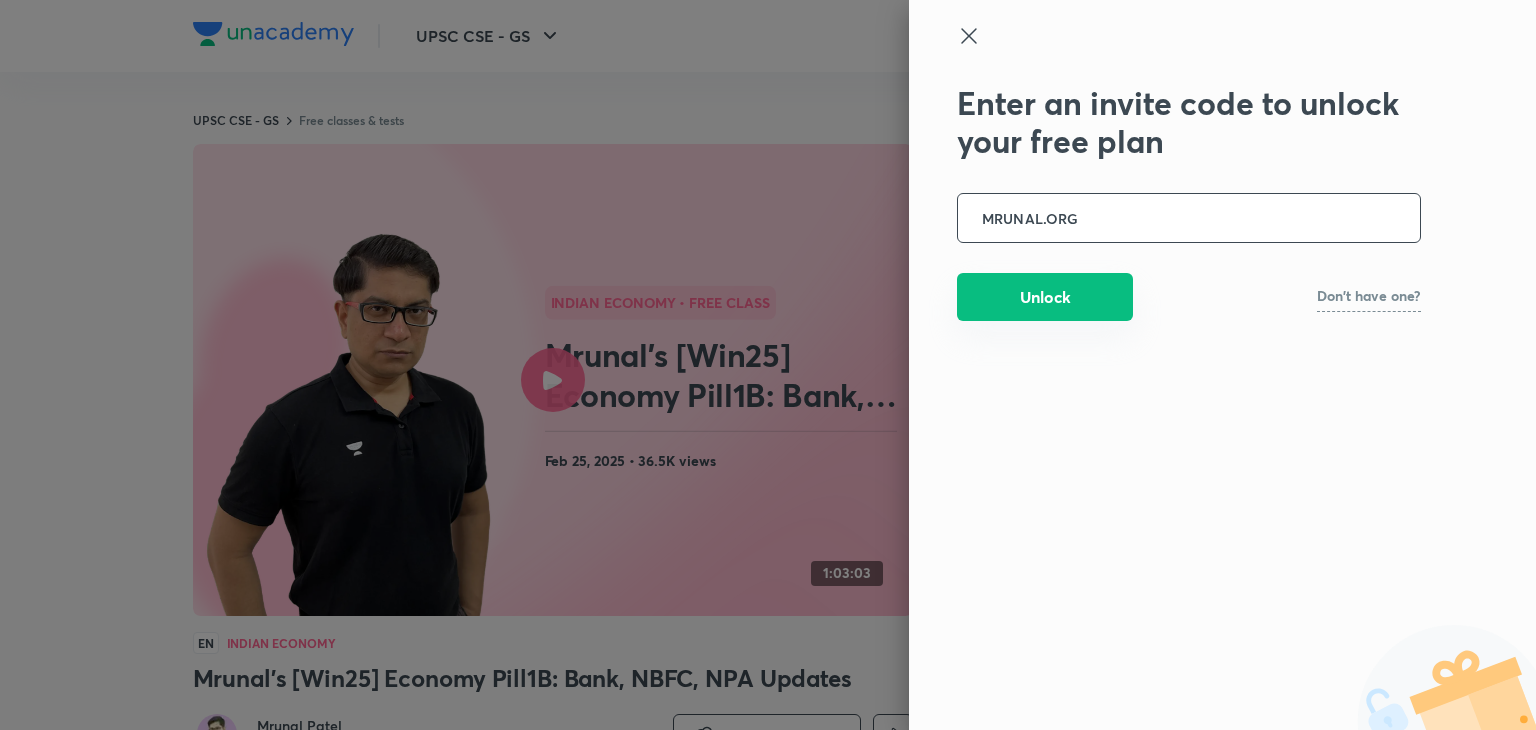 type on "MRUNAL.ORG" 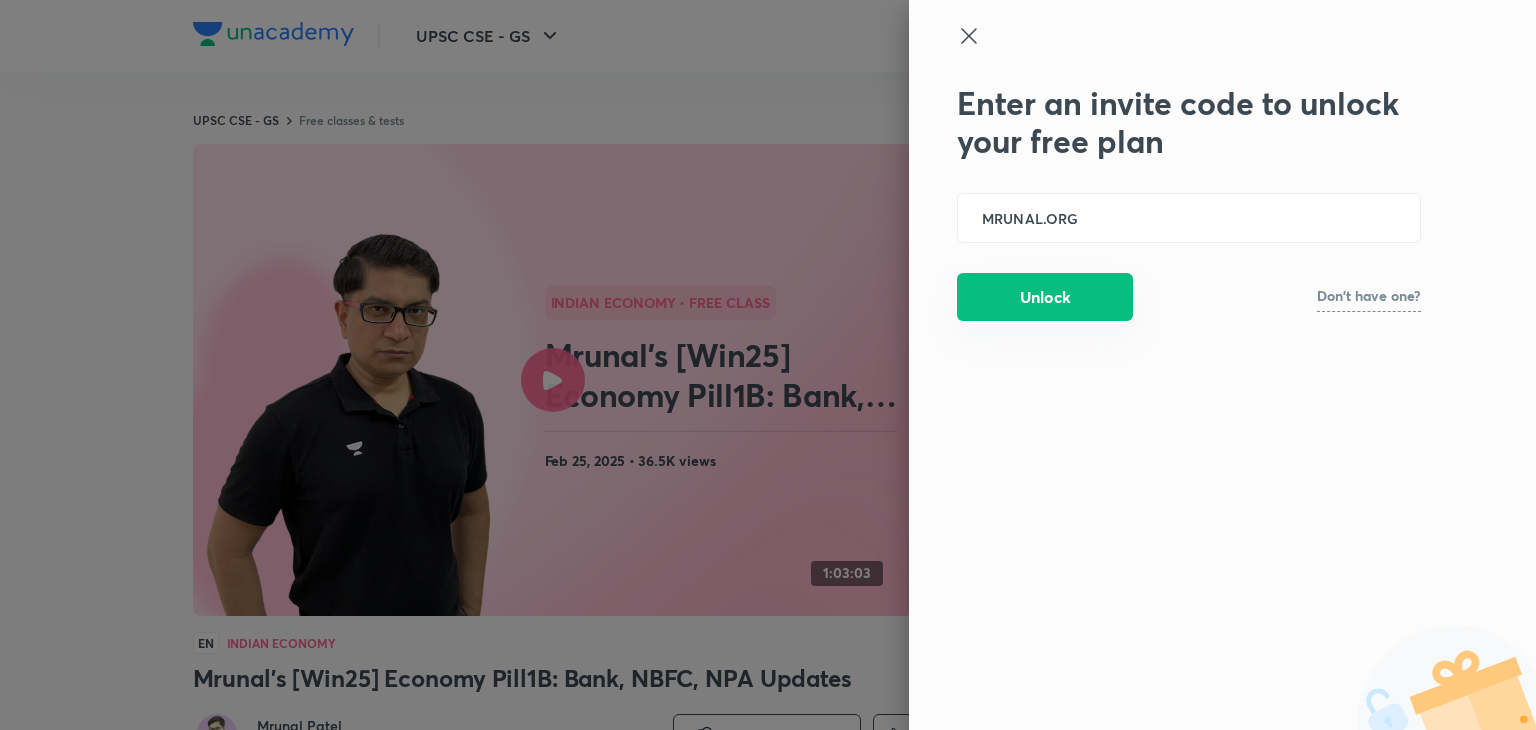 click on "Unlock" at bounding box center (1045, 297) 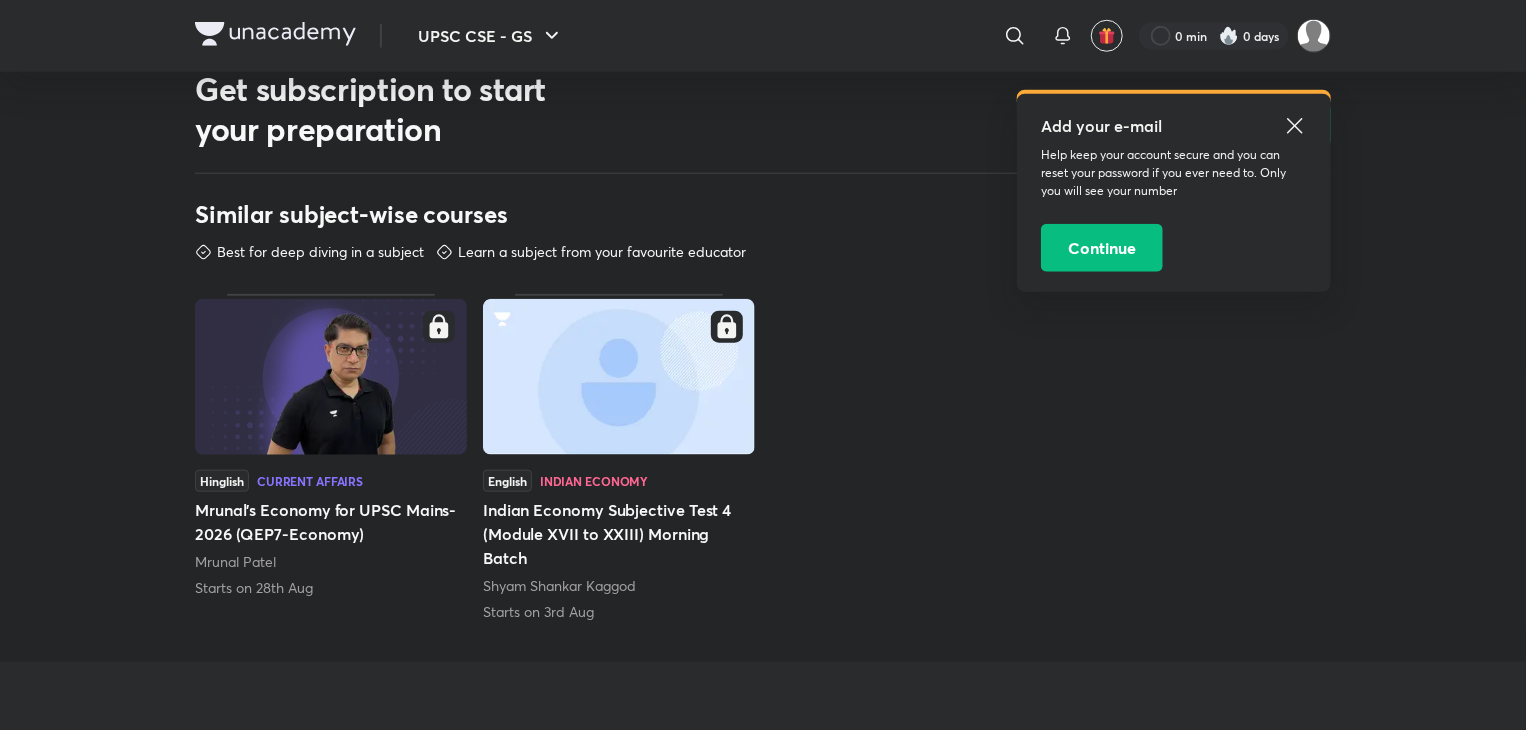 scroll, scrollTop: 904, scrollLeft: 0, axis: vertical 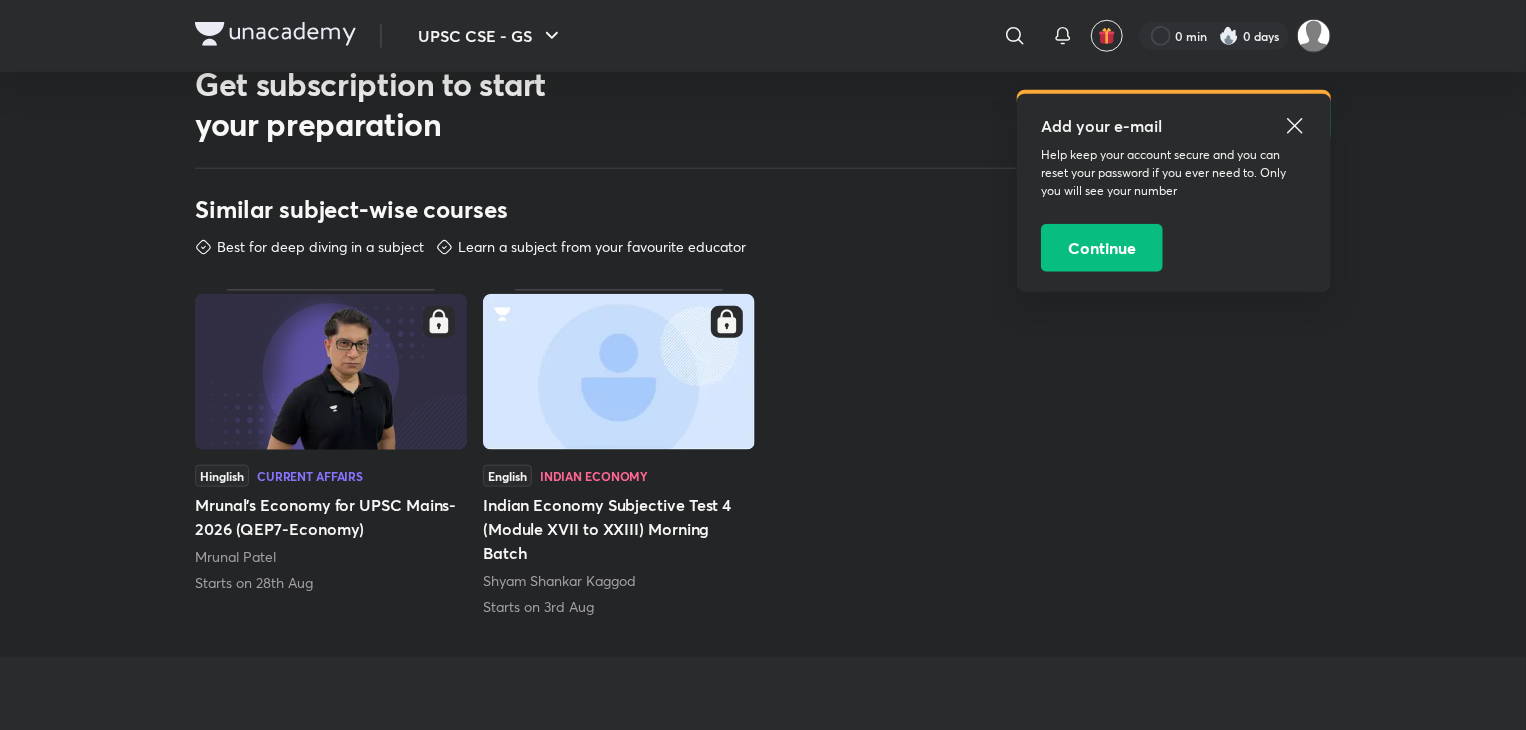 click at bounding box center [331, 372] 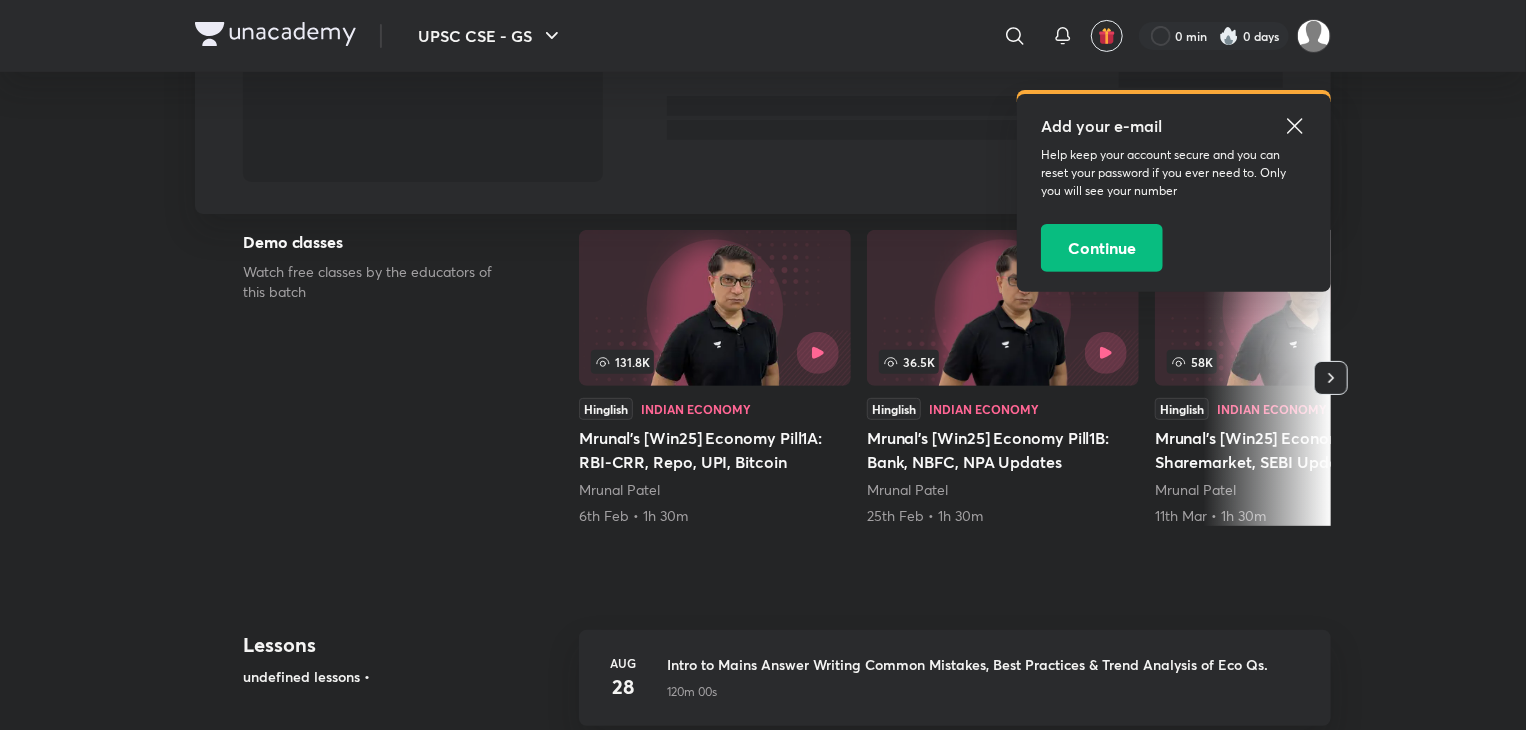 scroll, scrollTop: 0, scrollLeft: 0, axis: both 